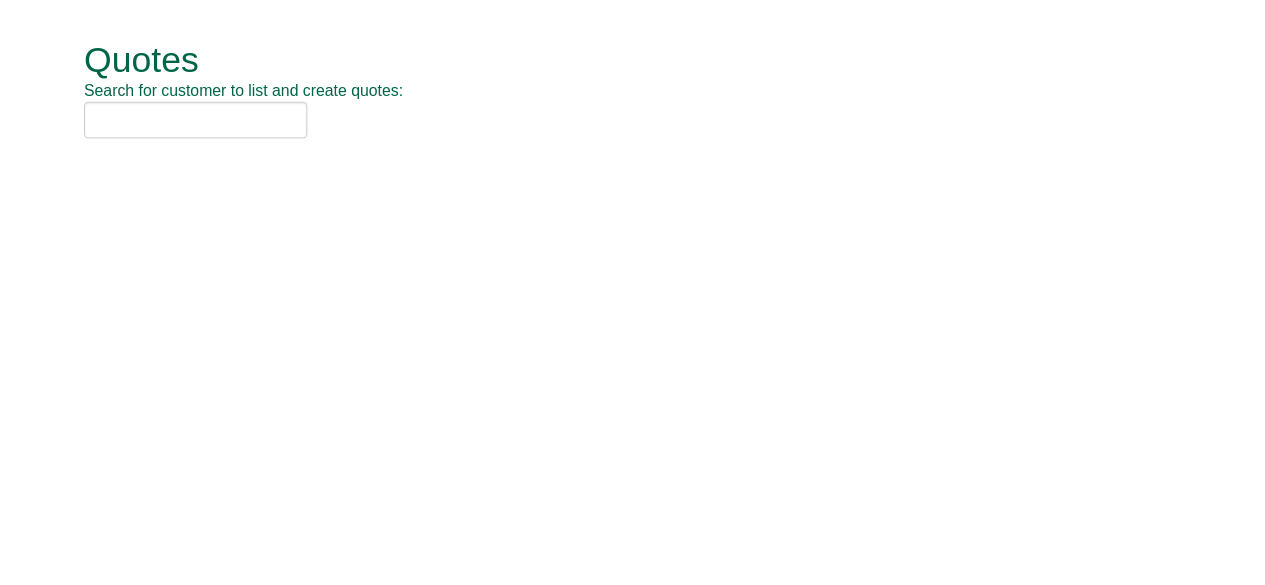 scroll, scrollTop: 0, scrollLeft: 0, axis: both 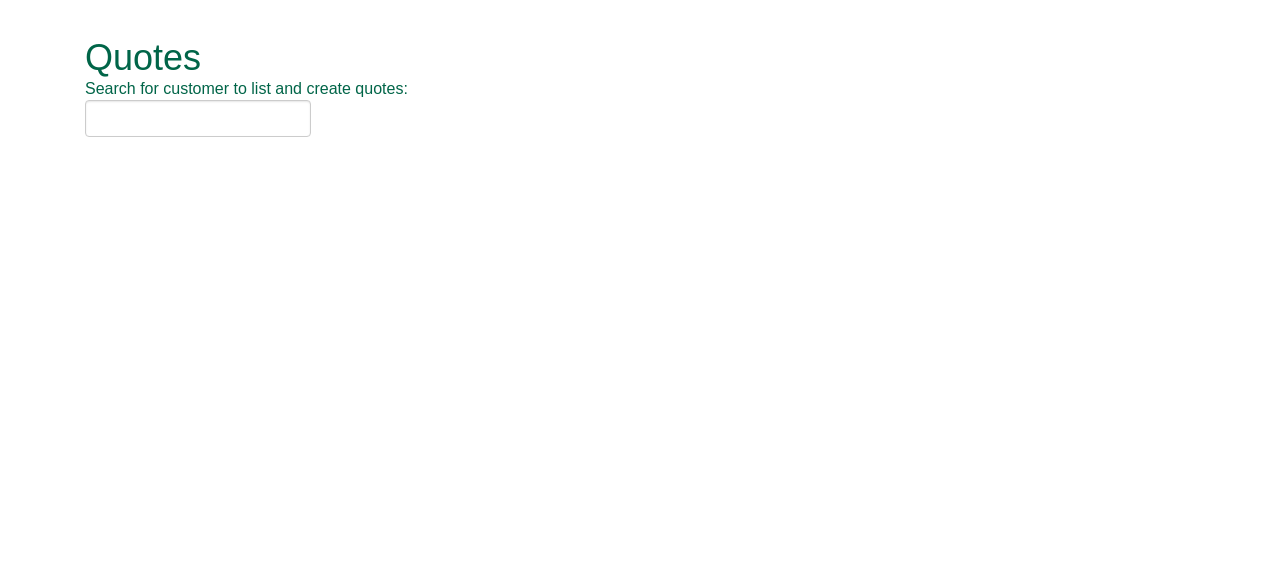 click on "Search for customer to list and create quotes:" at bounding box center (246, 88) 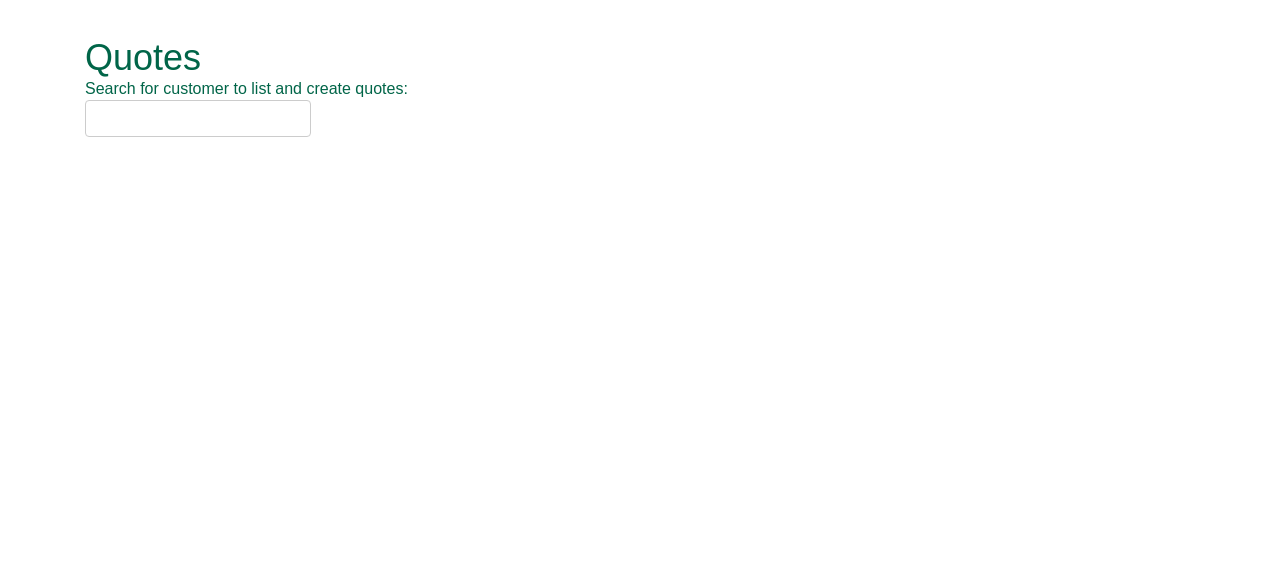 click at bounding box center [198, 118] 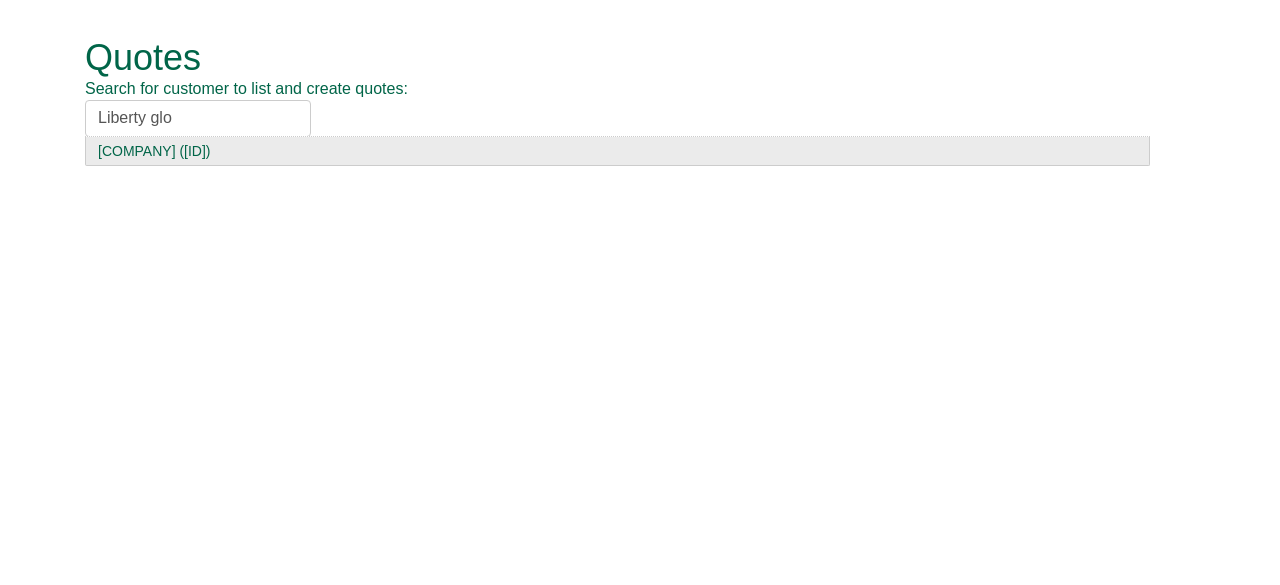 type on "Liberty glo" 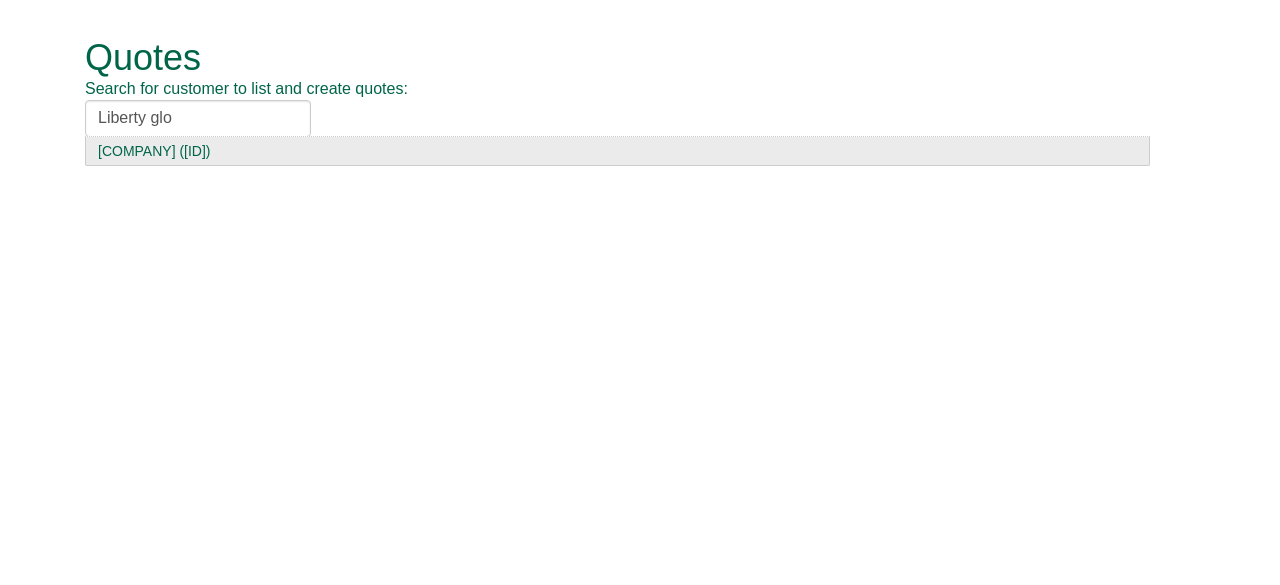 click on "Liberty Global Europe Ltd (UK) (LGE16)" at bounding box center (617, 151) 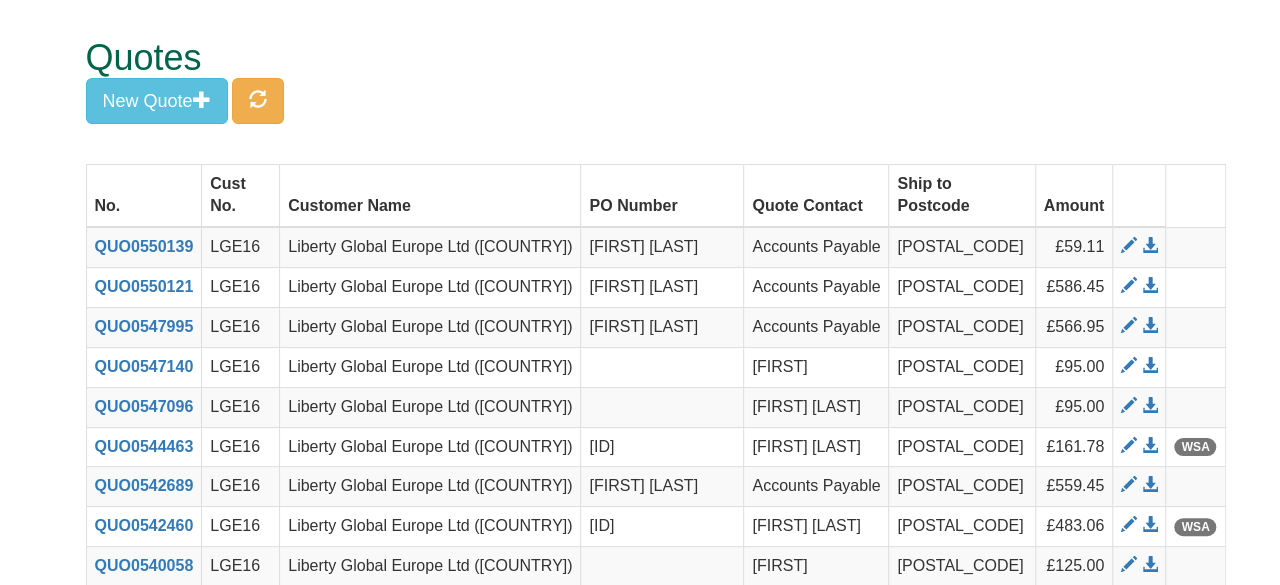 scroll, scrollTop: 41, scrollLeft: 0, axis: vertical 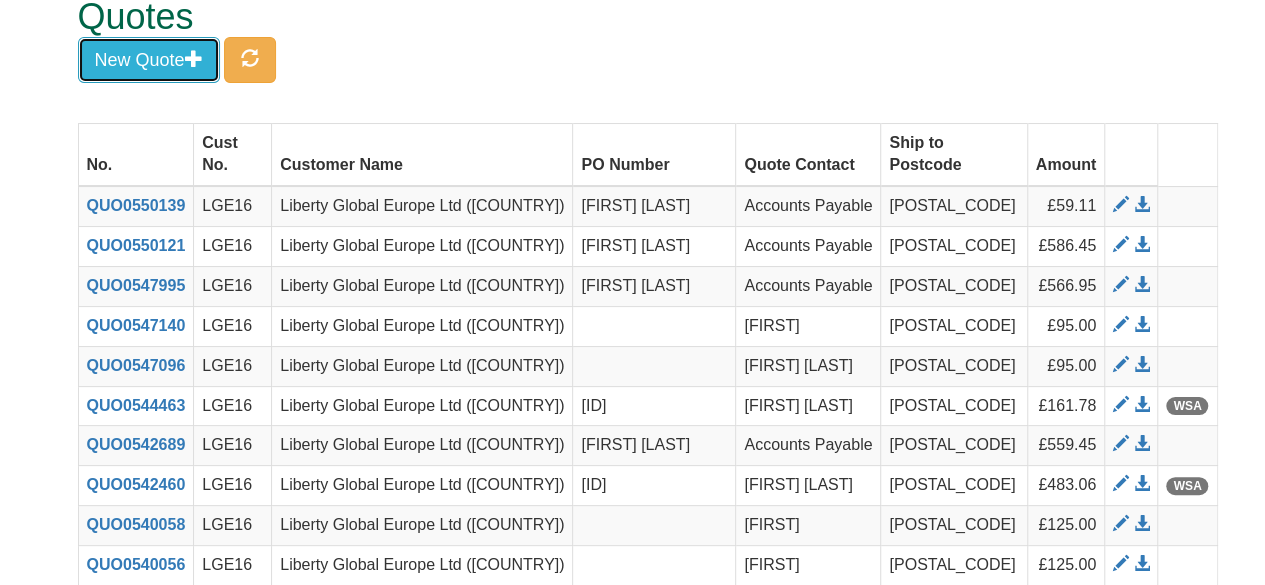 click on "New Quote" at bounding box center [149, 60] 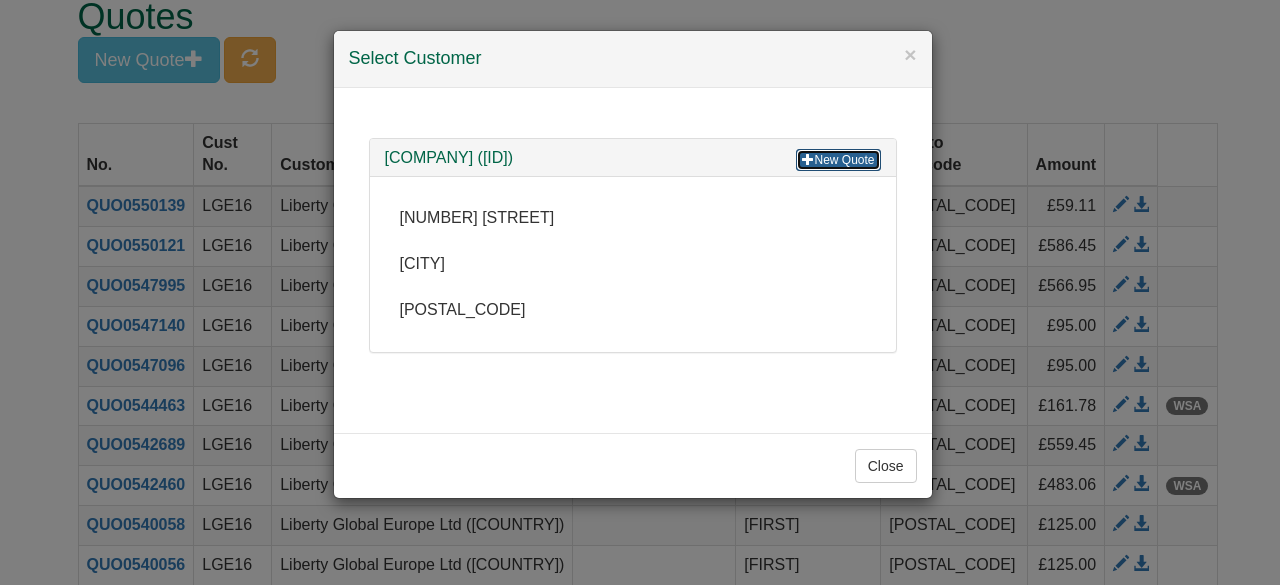 click on "New Quote" at bounding box center [838, 160] 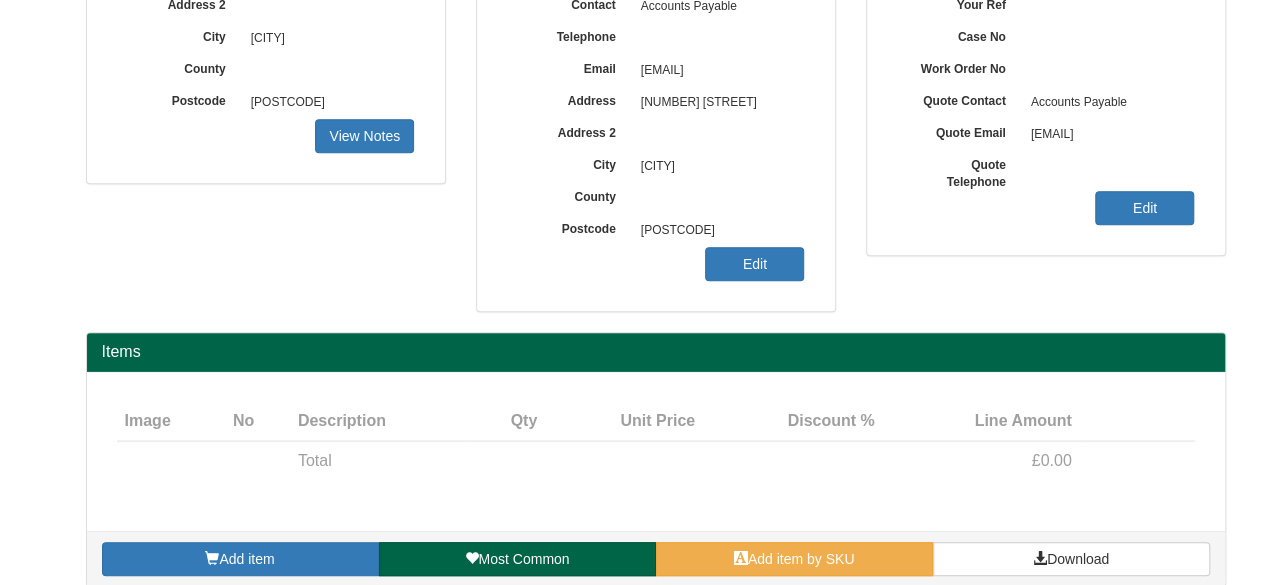 scroll, scrollTop: 368, scrollLeft: 0, axis: vertical 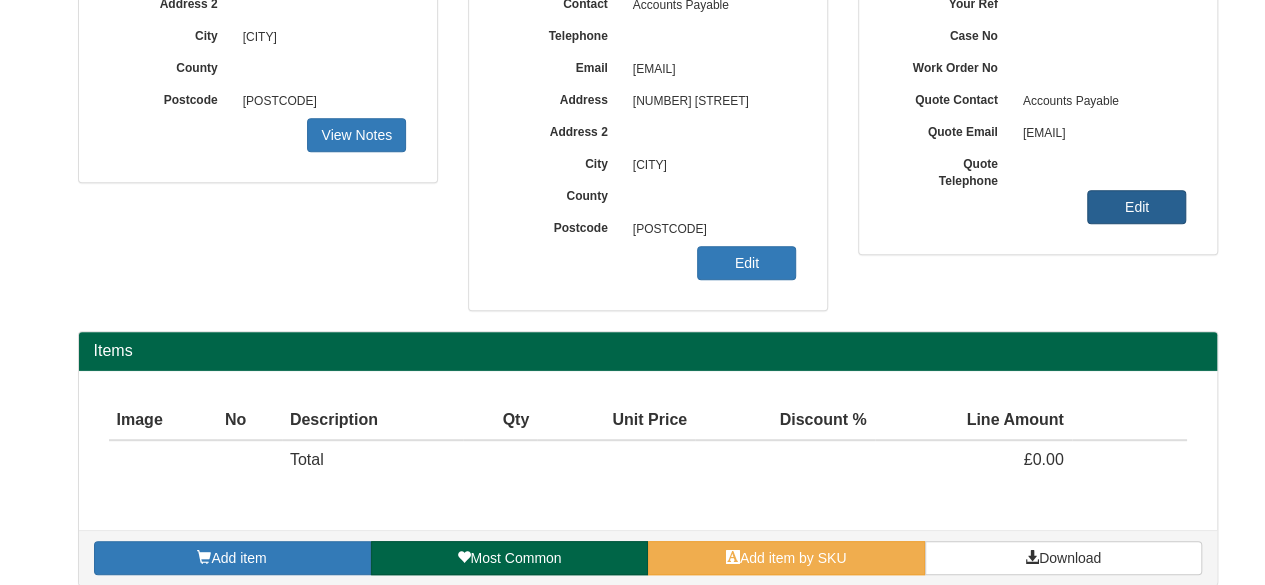 click on "Edit" at bounding box center (1136, 207) 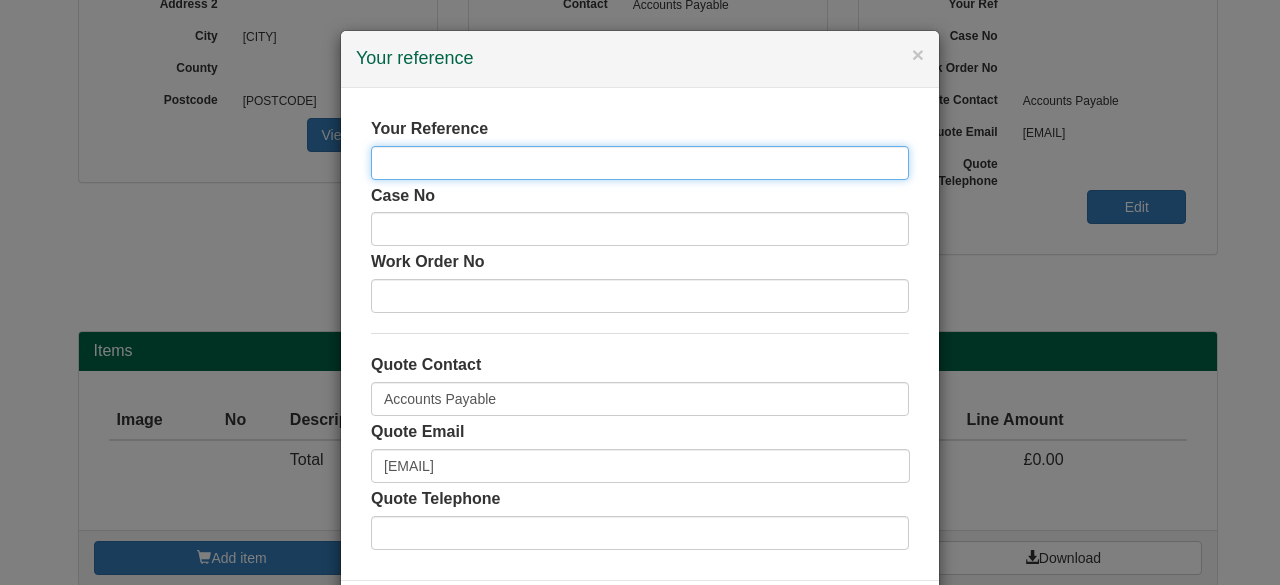 click at bounding box center (640, 163) 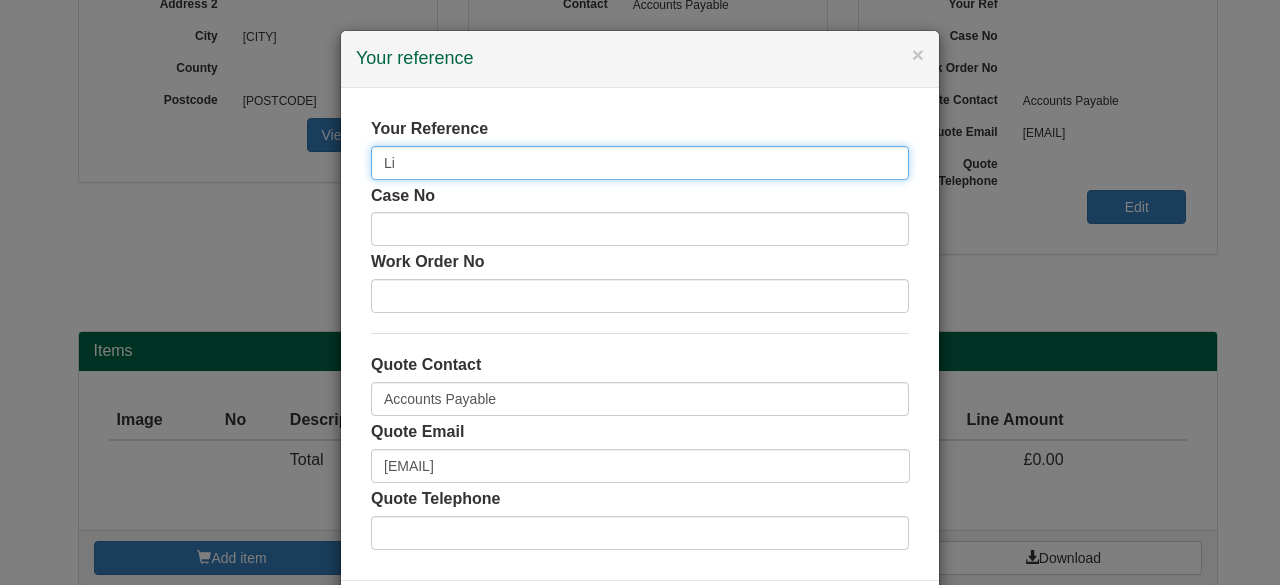 type on "L" 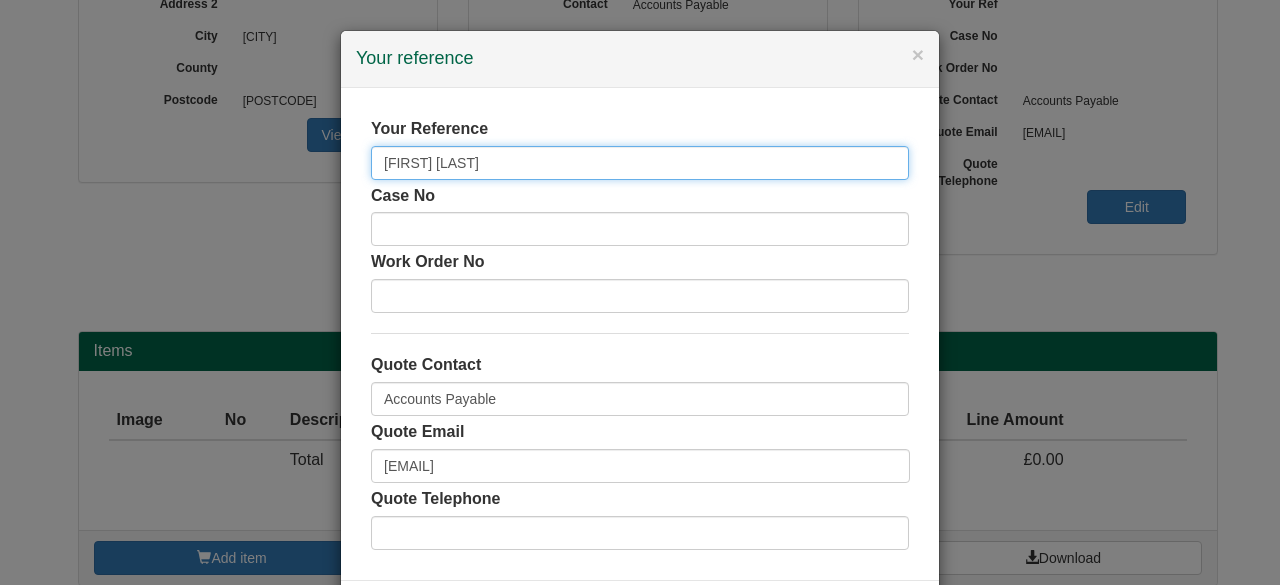 scroll, scrollTop: 75, scrollLeft: 0, axis: vertical 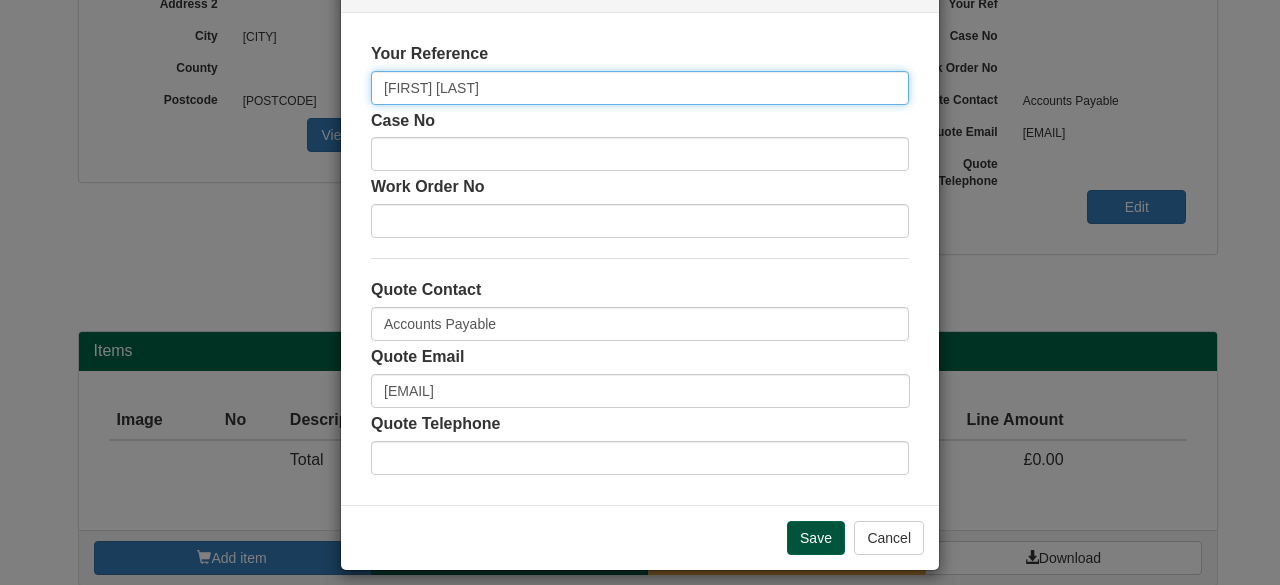 type on "rebecca rogers" 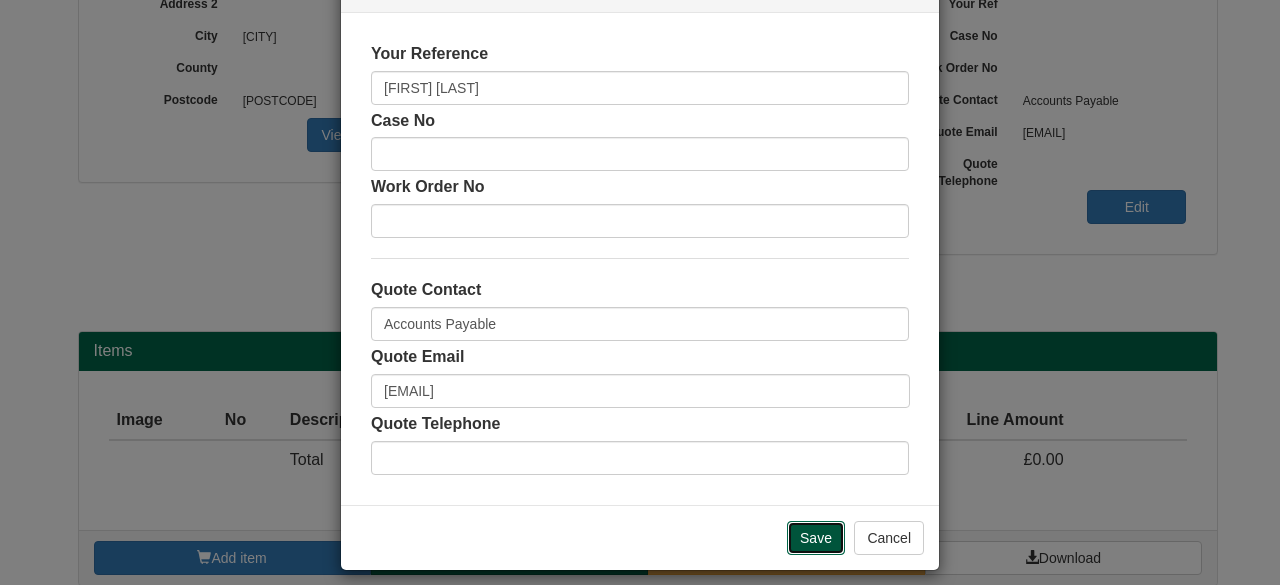 click on "Save" at bounding box center [816, 538] 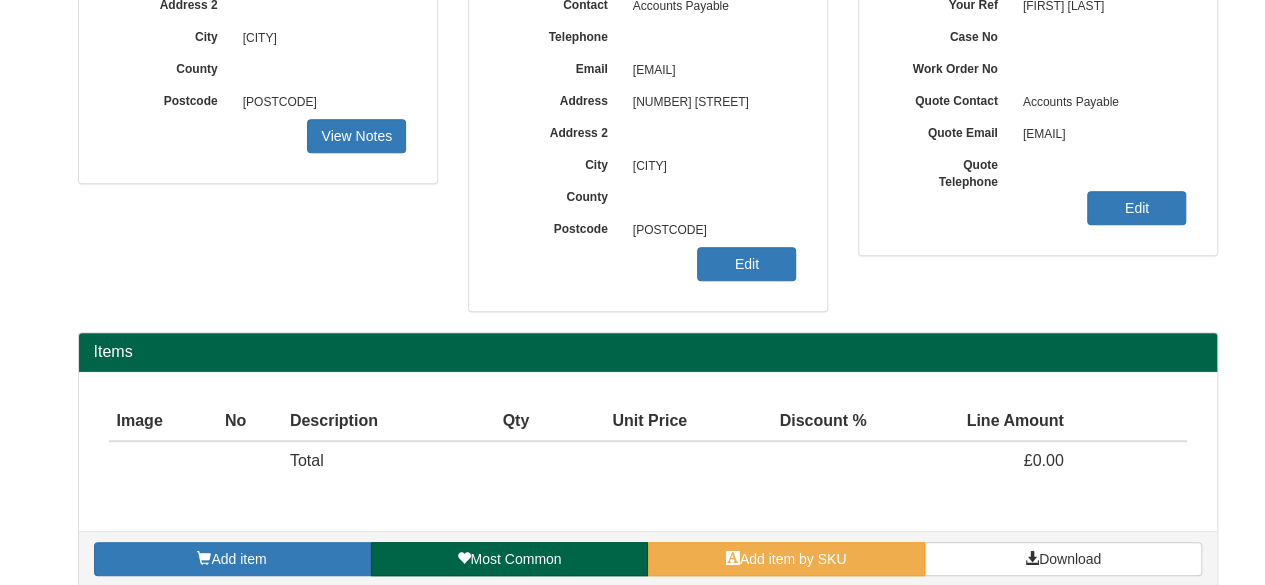 scroll, scrollTop: 384, scrollLeft: 0, axis: vertical 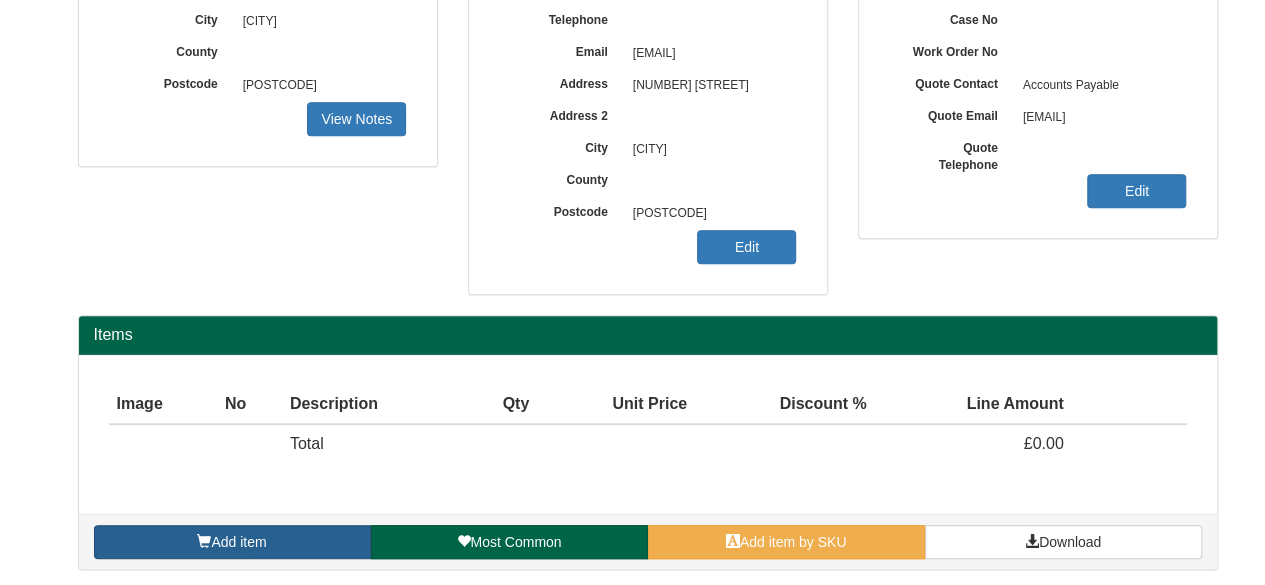 click on "Add item" at bounding box center [232, 542] 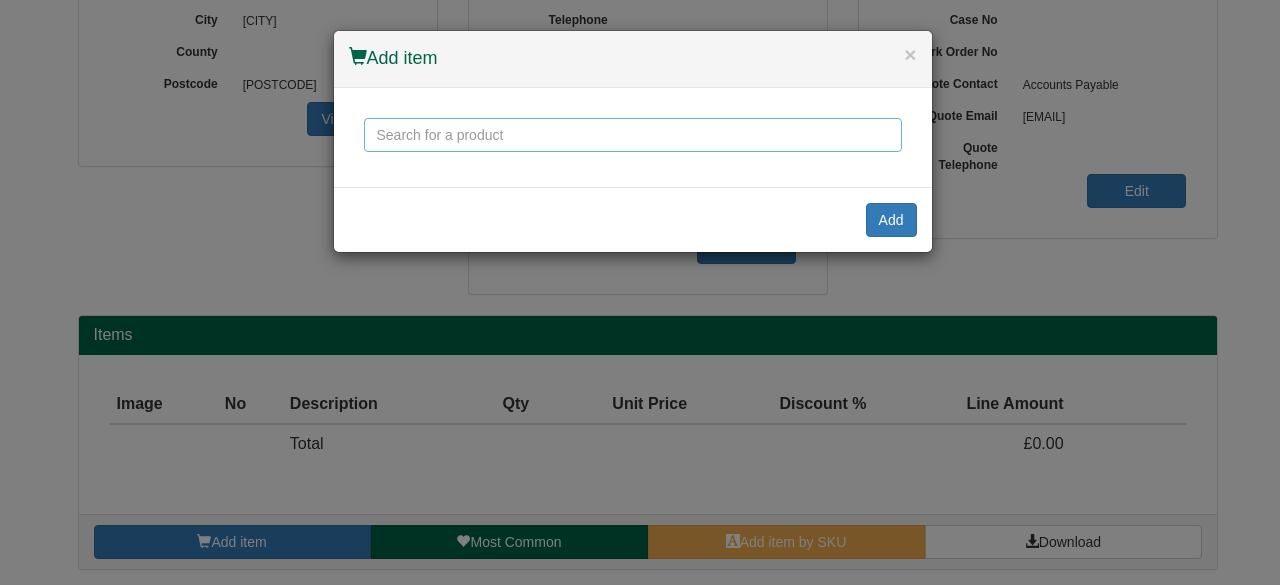 click at bounding box center [633, 135] 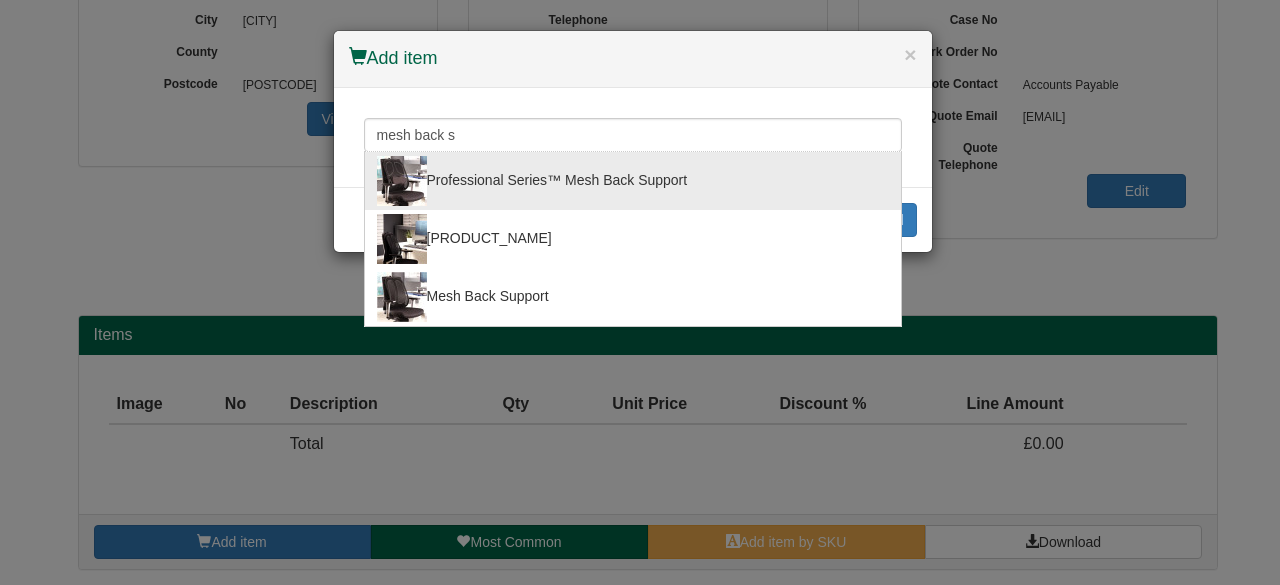 click on "Professional Series™ Mesh Back Support" at bounding box center [633, 181] 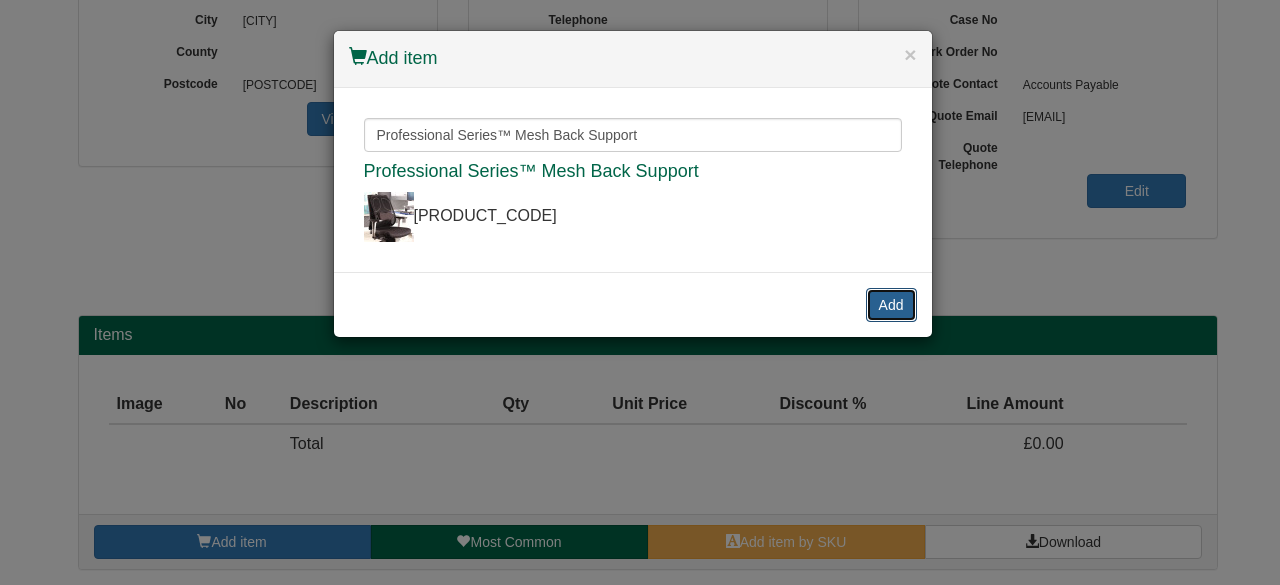 click on "Add" at bounding box center (891, 305) 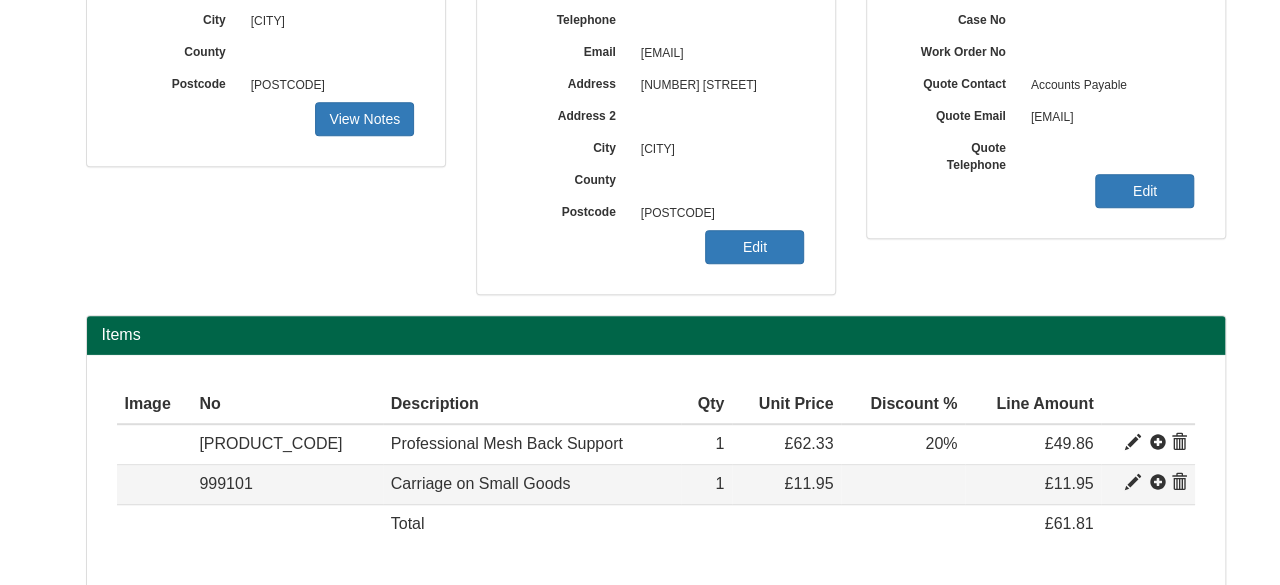 scroll, scrollTop: 464, scrollLeft: 0, axis: vertical 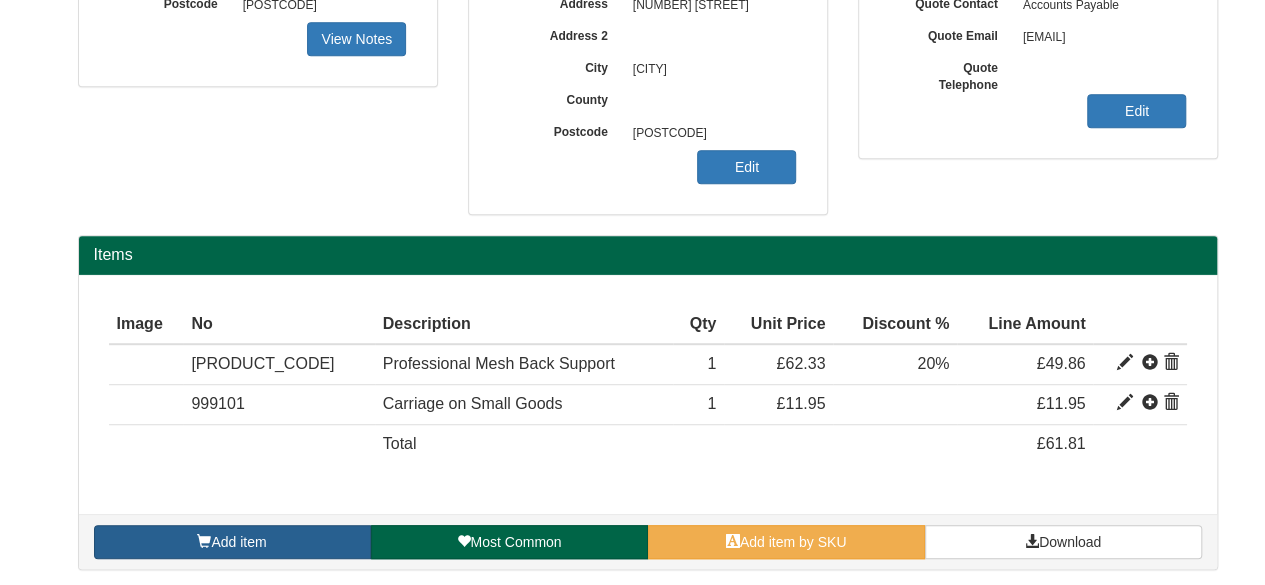 click on "Add item" at bounding box center [232, 542] 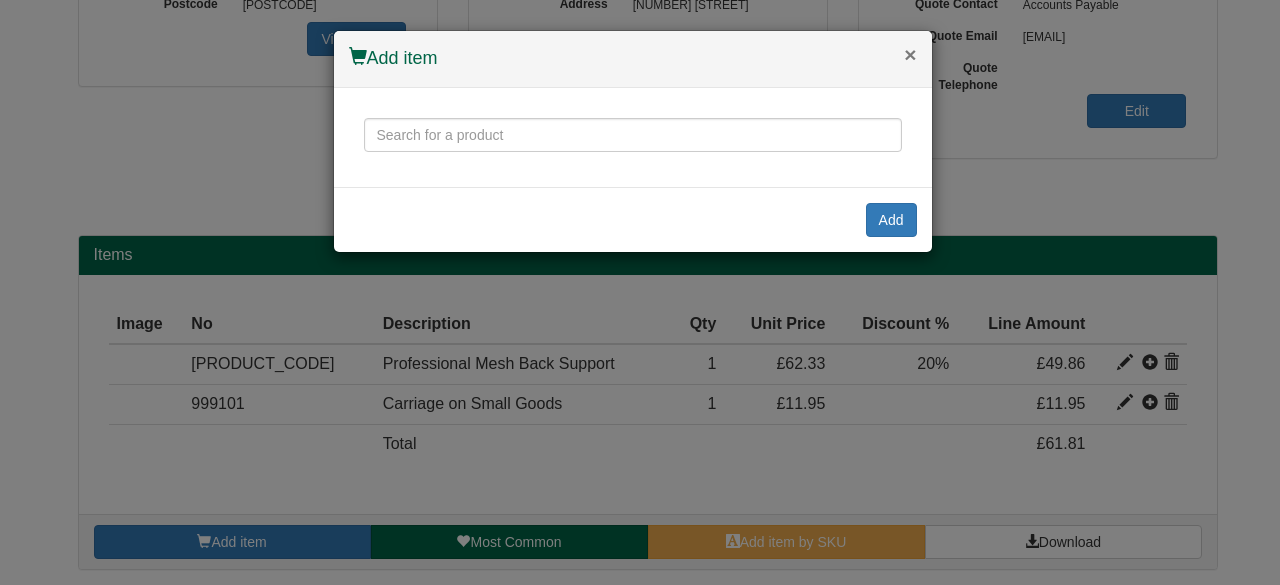 click on "×" at bounding box center (910, 54) 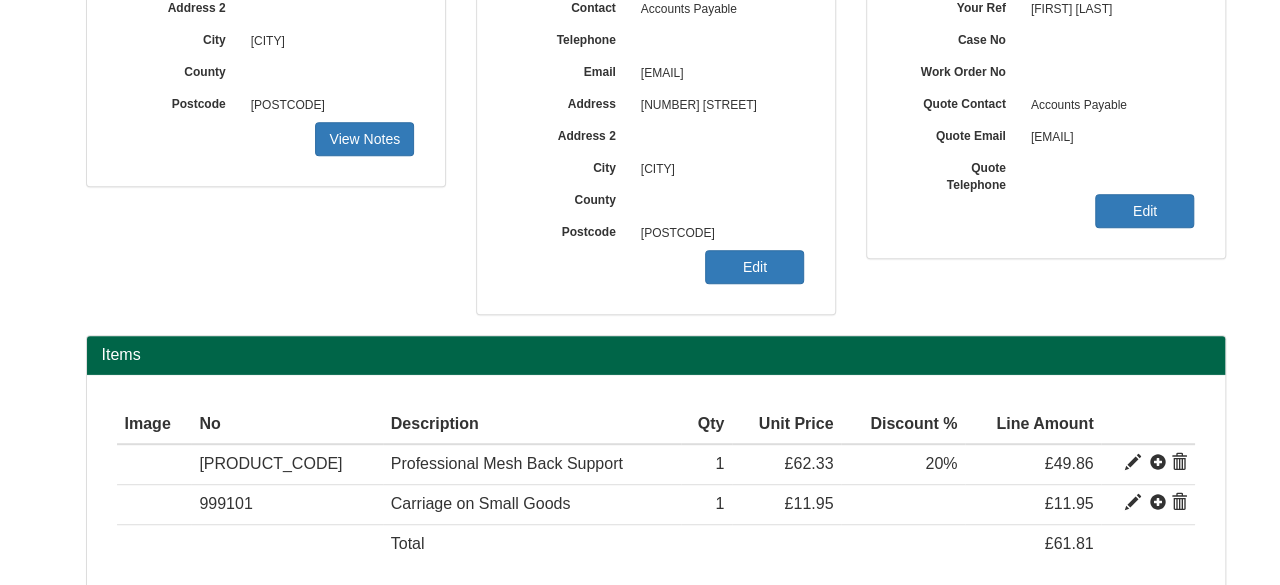 scroll, scrollTop: 290, scrollLeft: 0, axis: vertical 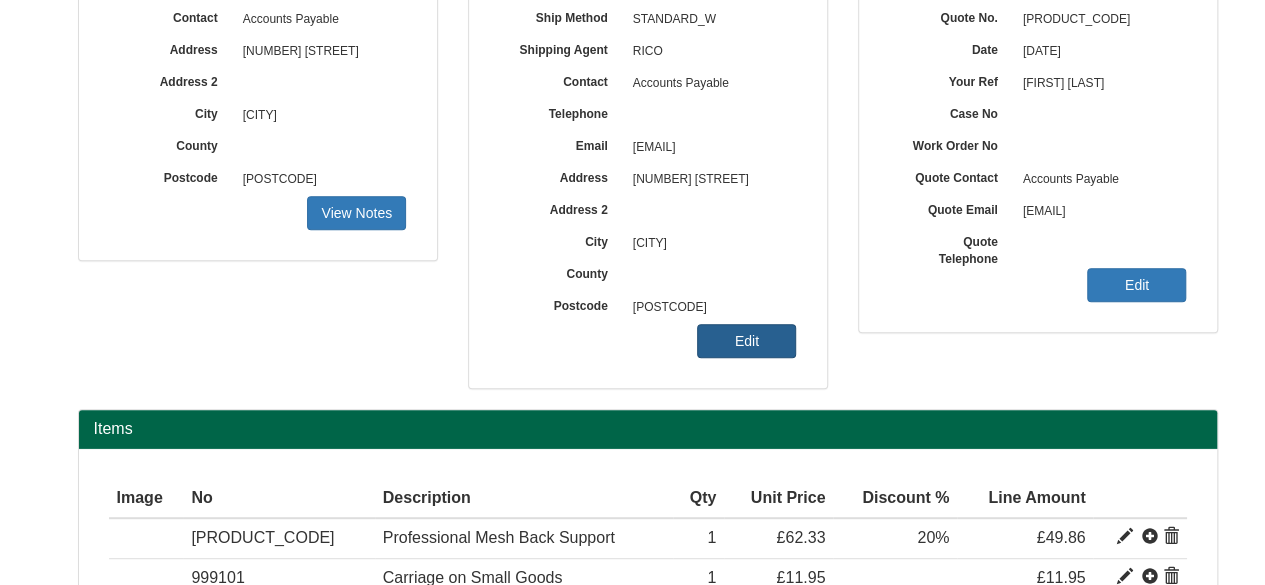 click on "Edit" at bounding box center [746, 341] 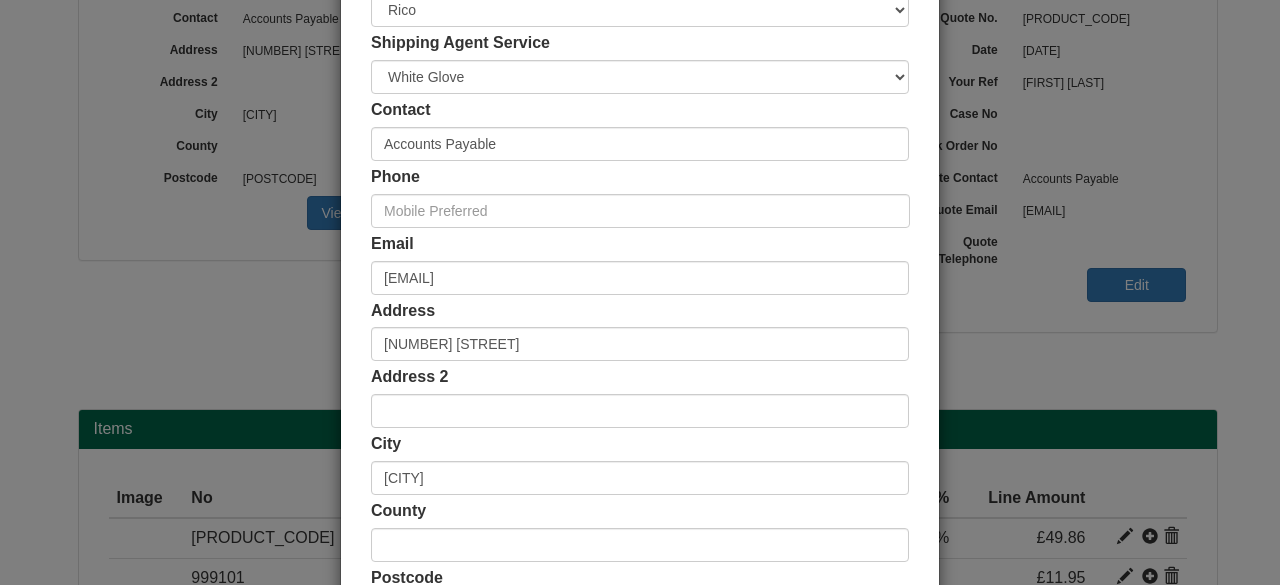 scroll, scrollTop: 346, scrollLeft: 0, axis: vertical 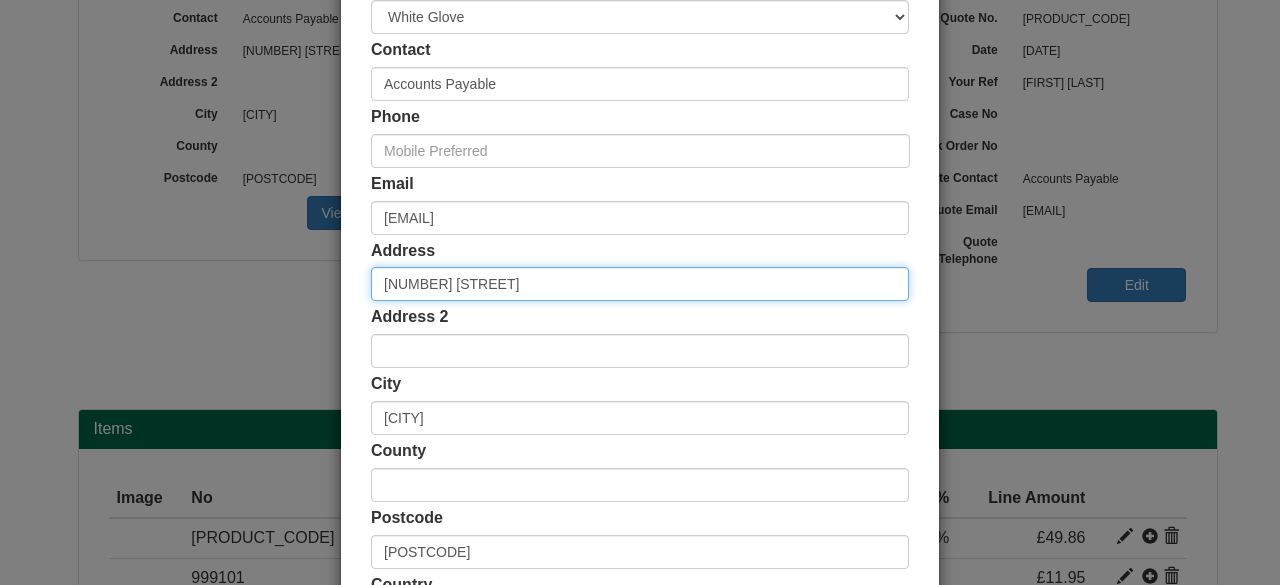 drag, startPoint x: 532, startPoint y: 292, endPoint x: 221, endPoint y: 254, distance: 313.31296 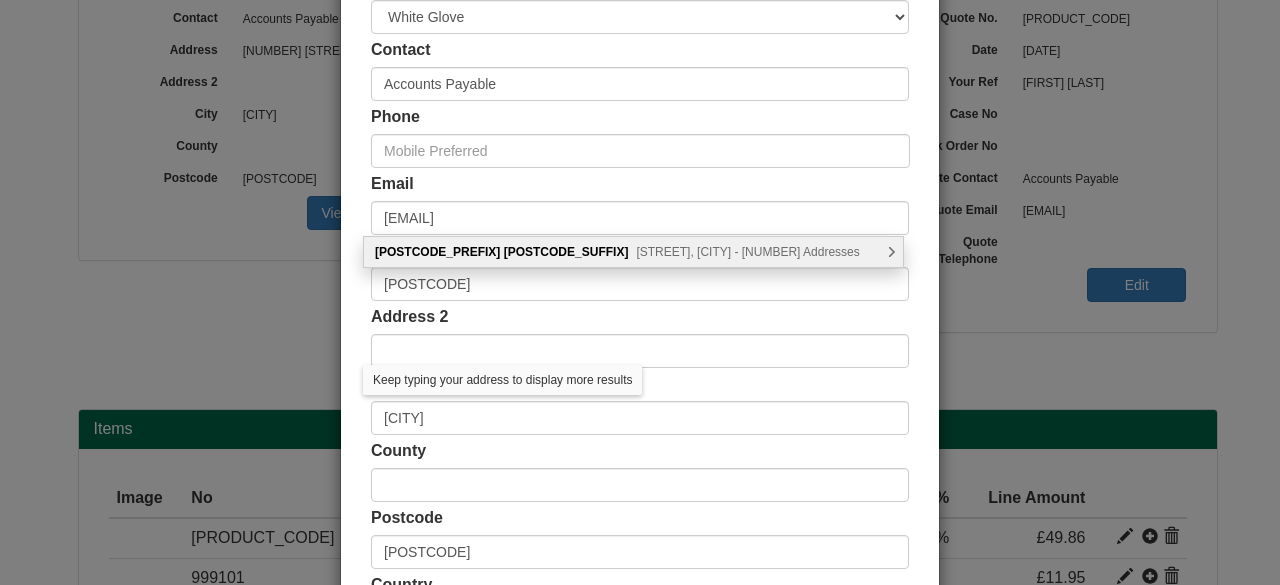 click on "Pinders Green Drive, Leeds - 52 Addresses" at bounding box center (747, 252) 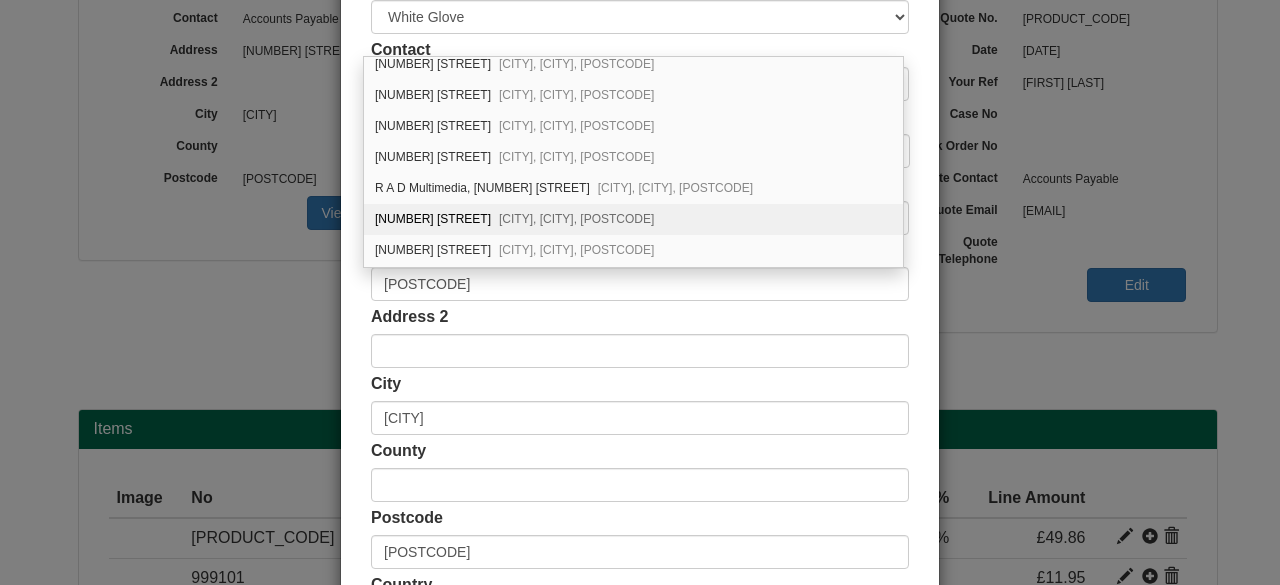 scroll, scrollTop: 428, scrollLeft: 0, axis: vertical 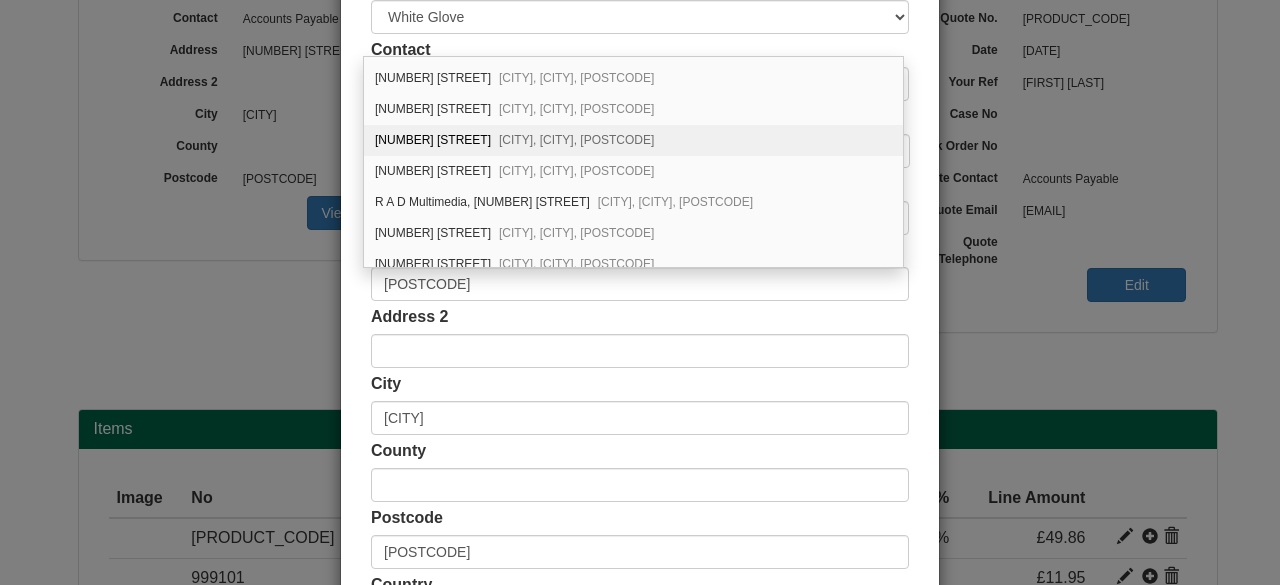 click on "18 Pinders Green Drive Methley, Leeds, LS26 9BA" at bounding box center (633, 140) 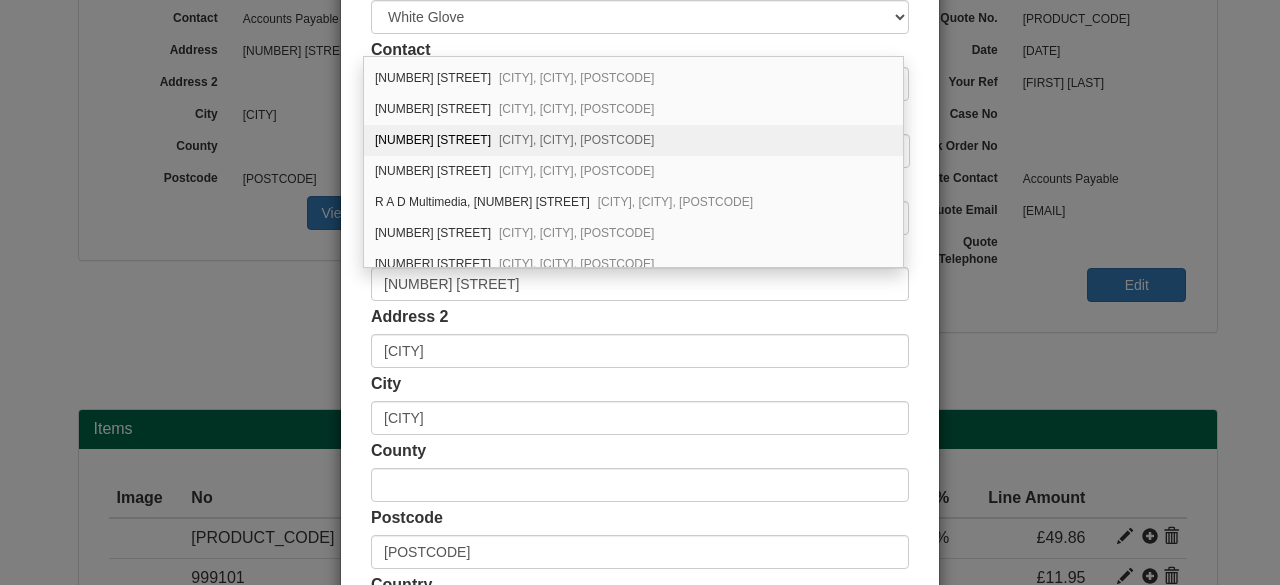 type on "[CITY]" 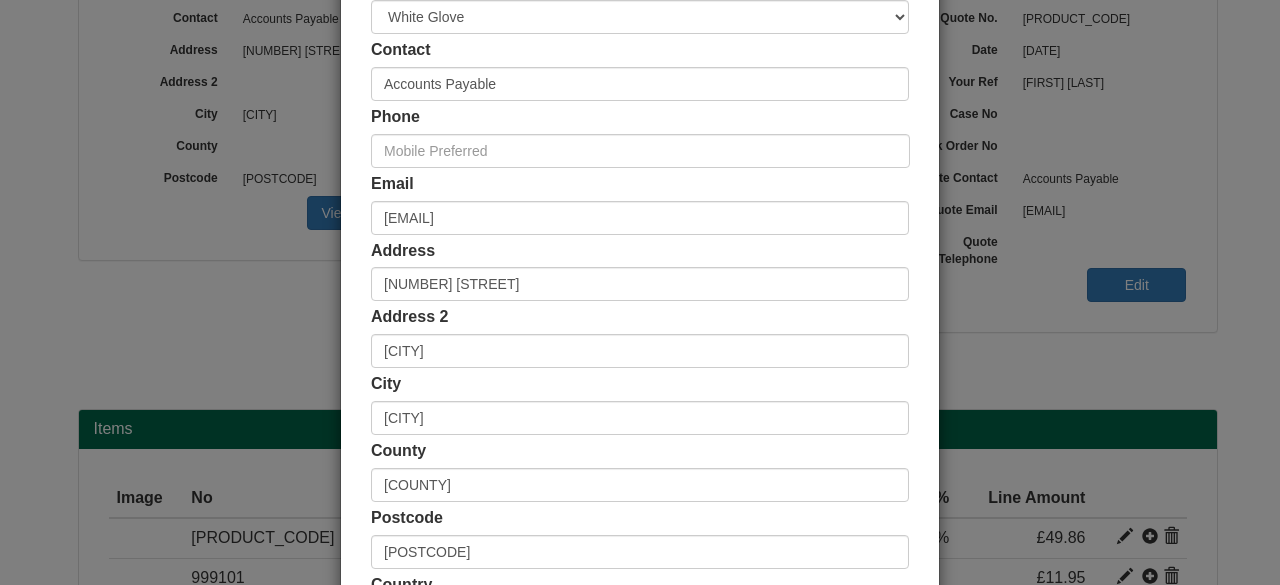 scroll, scrollTop: 520, scrollLeft: 0, axis: vertical 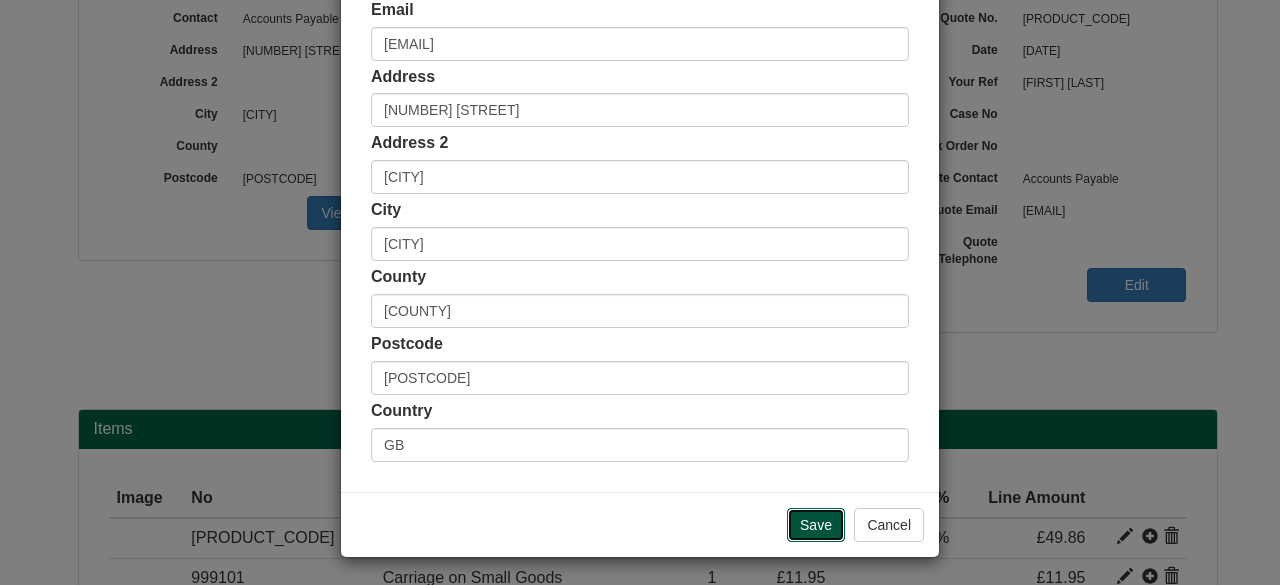 click on "Save" at bounding box center [816, 525] 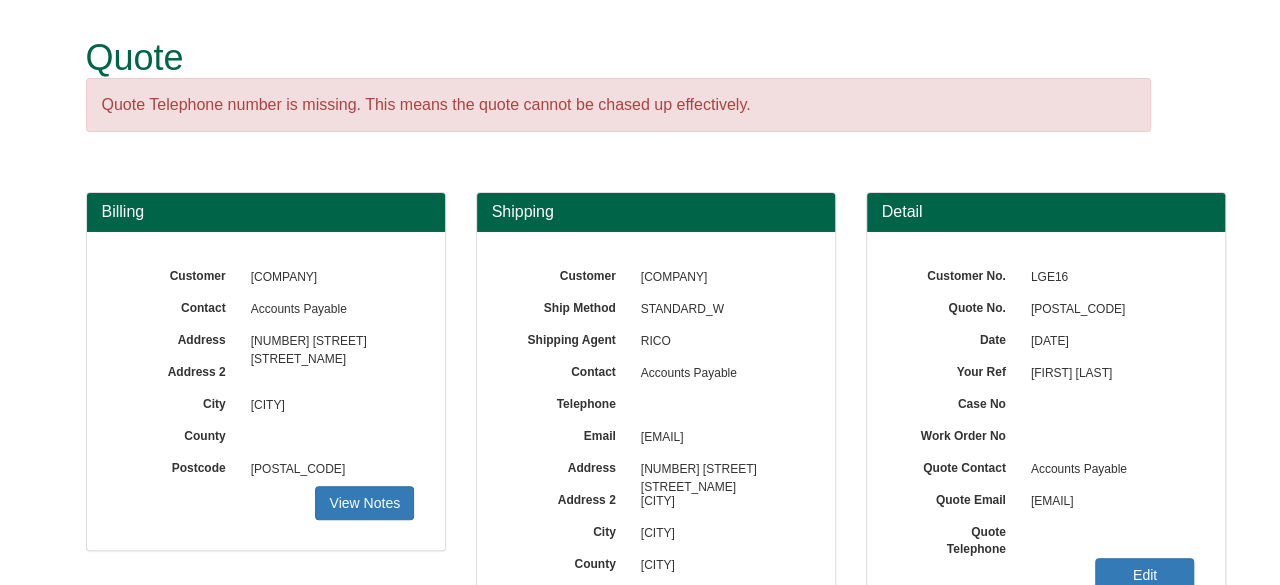 scroll, scrollTop: 276, scrollLeft: 0, axis: vertical 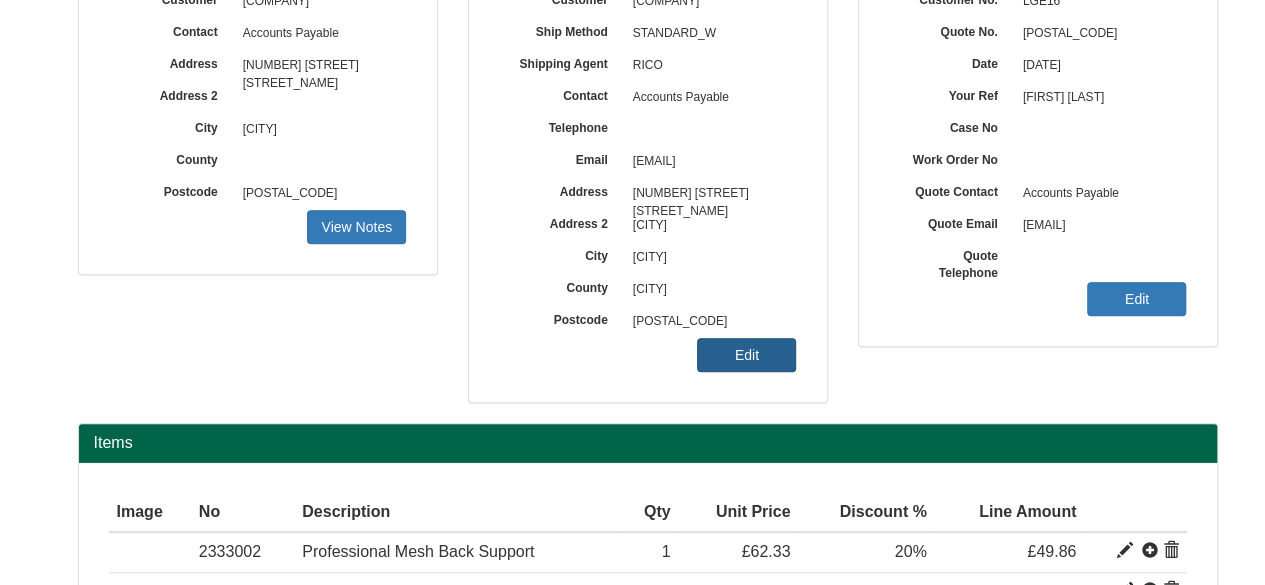 click on "Edit" at bounding box center [746, 355] 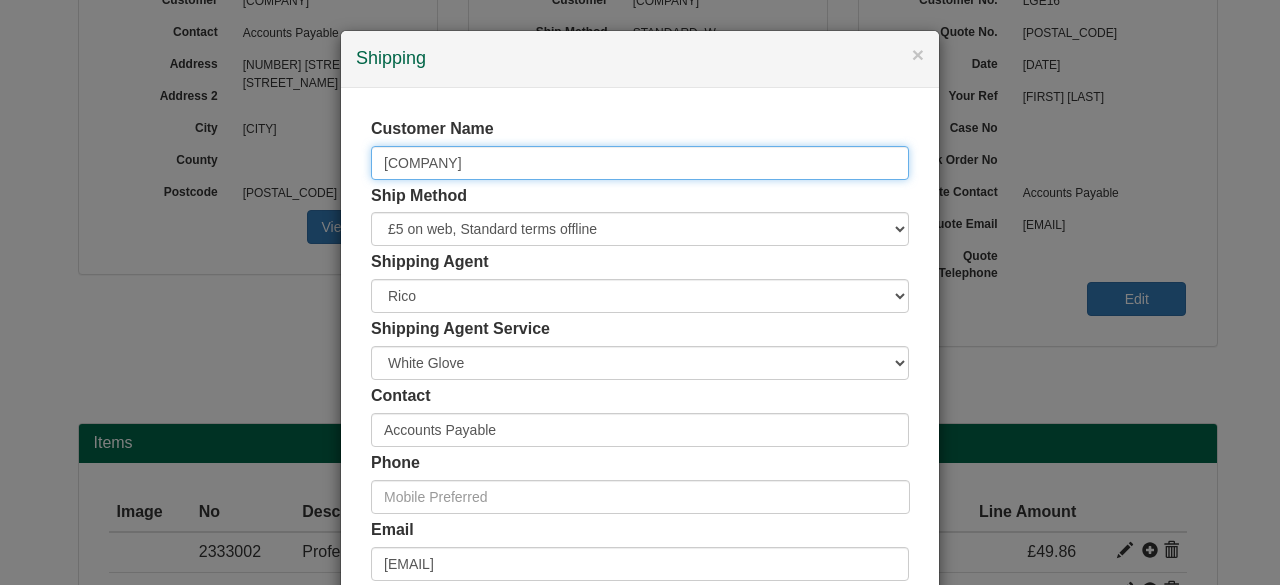 drag, startPoint x: 600, startPoint y: 174, endPoint x: 350, endPoint y: 141, distance: 252.1686 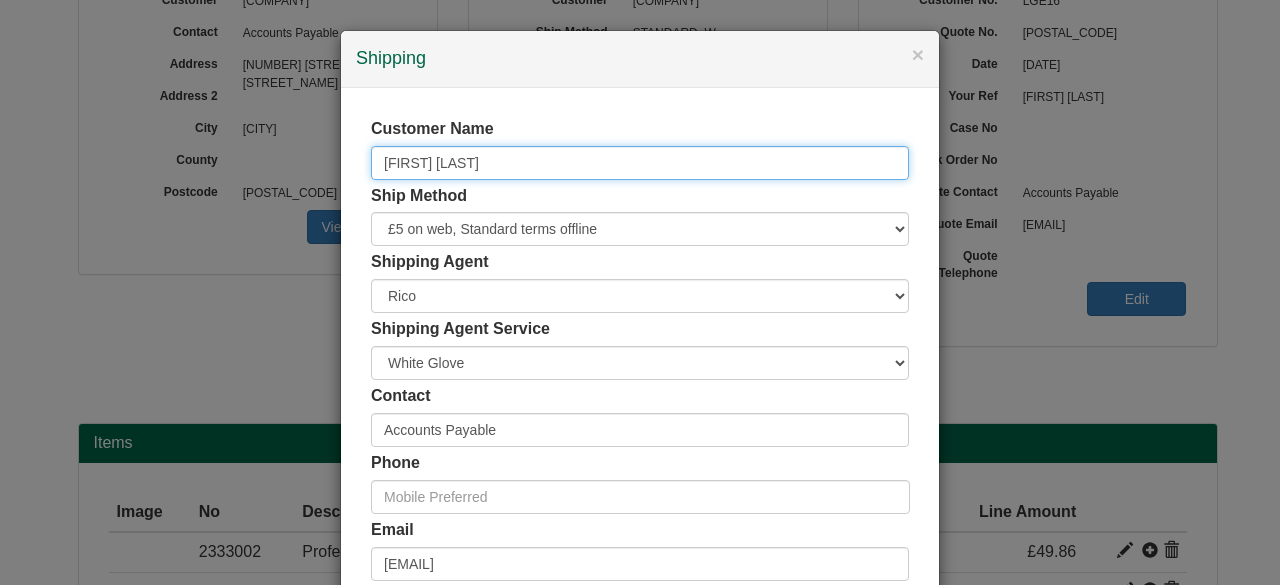 scroll, scrollTop: 276, scrollLeft: 0, axis: vertical 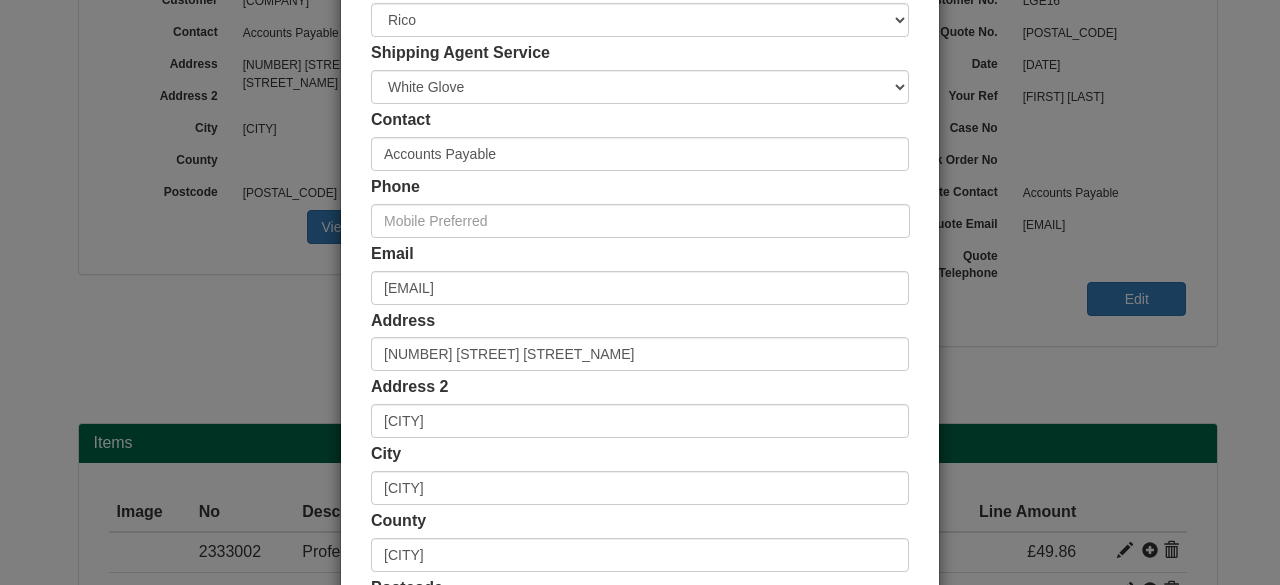 type on "[FIRST] [LAST]" 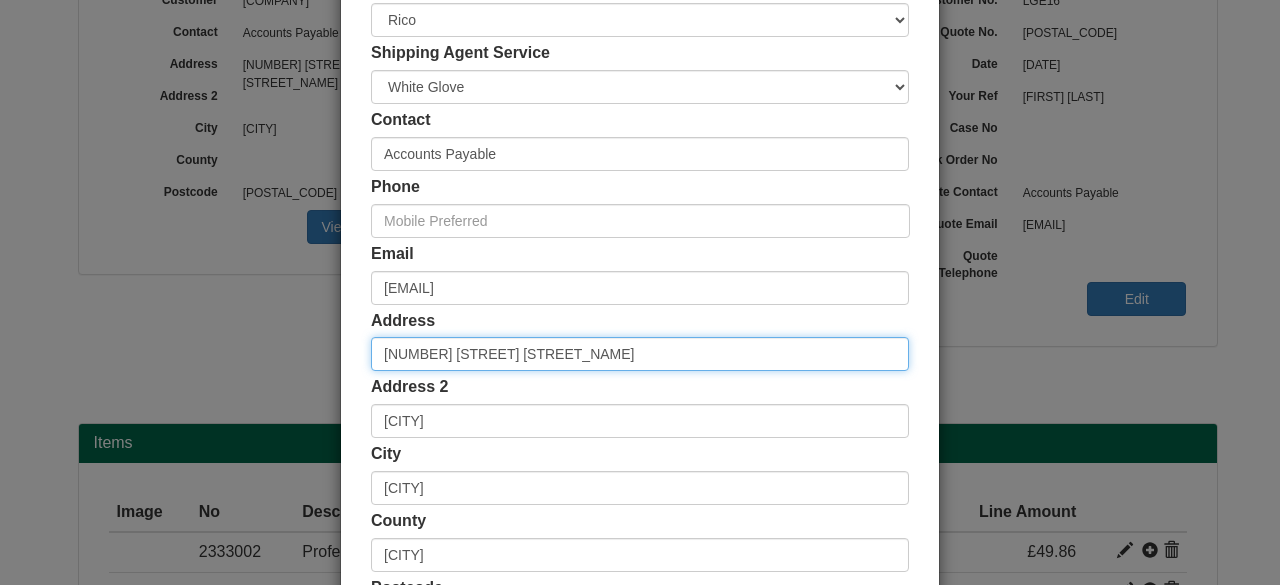 click on "[NUMBER] [STREET]" at bounding box center (640, 354) 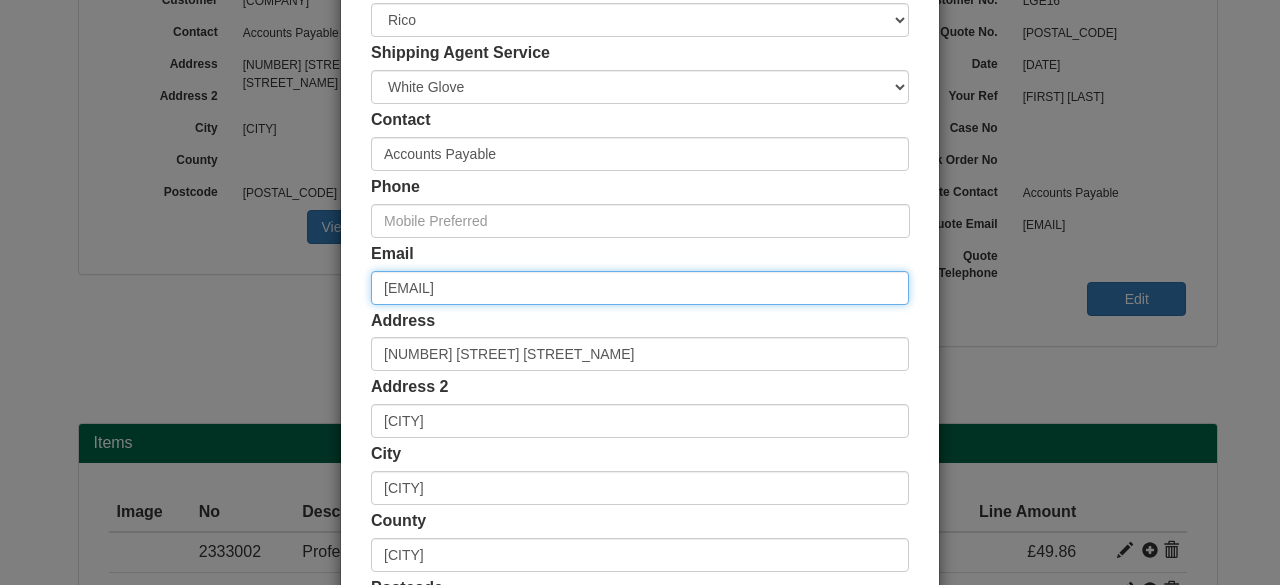 drag, startPoint x: 566, startPoint y: 283, endPoint x: 90, endPoint y: 302, distance: 476.37906 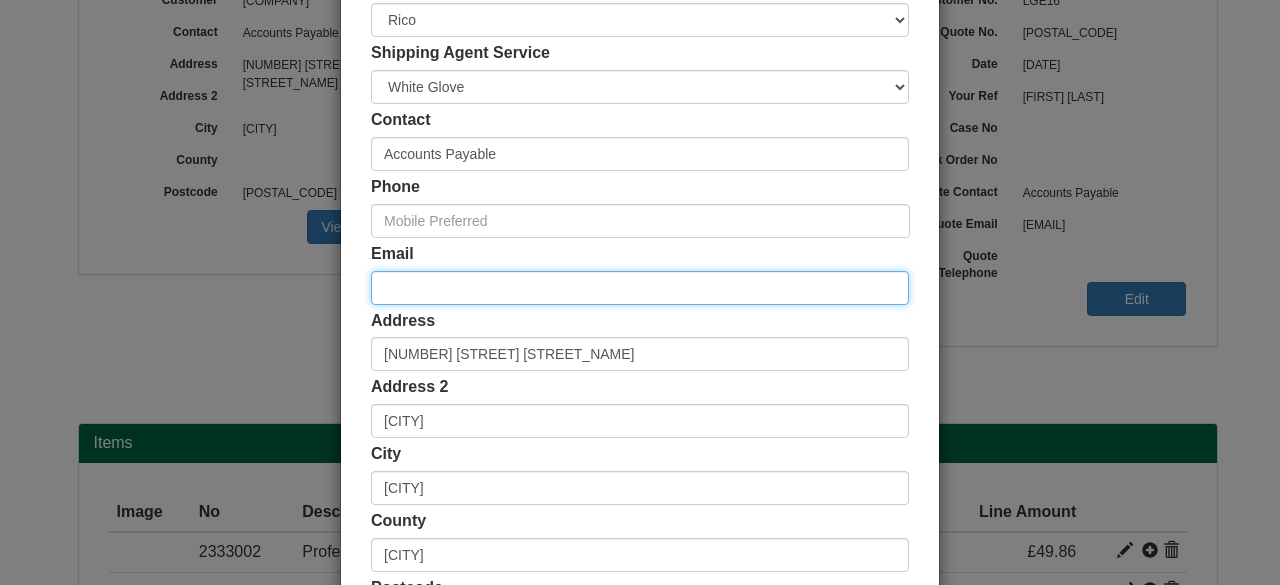 paste on "[EMAIL]" 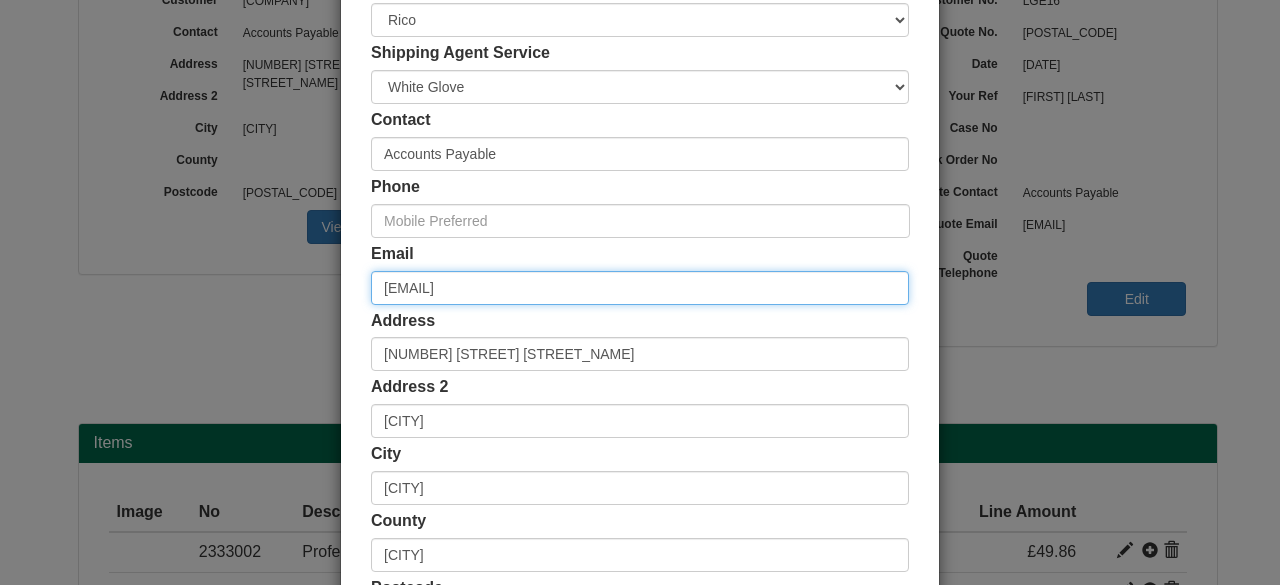 type on "[EMAIL]" 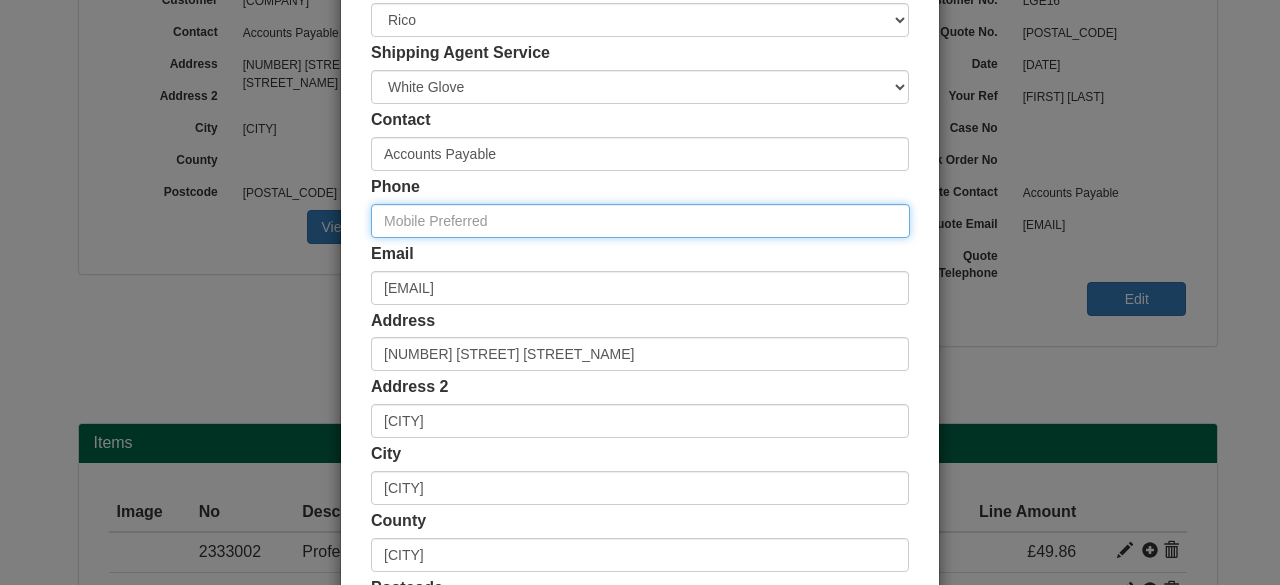 click at bounding box center [640, 221] 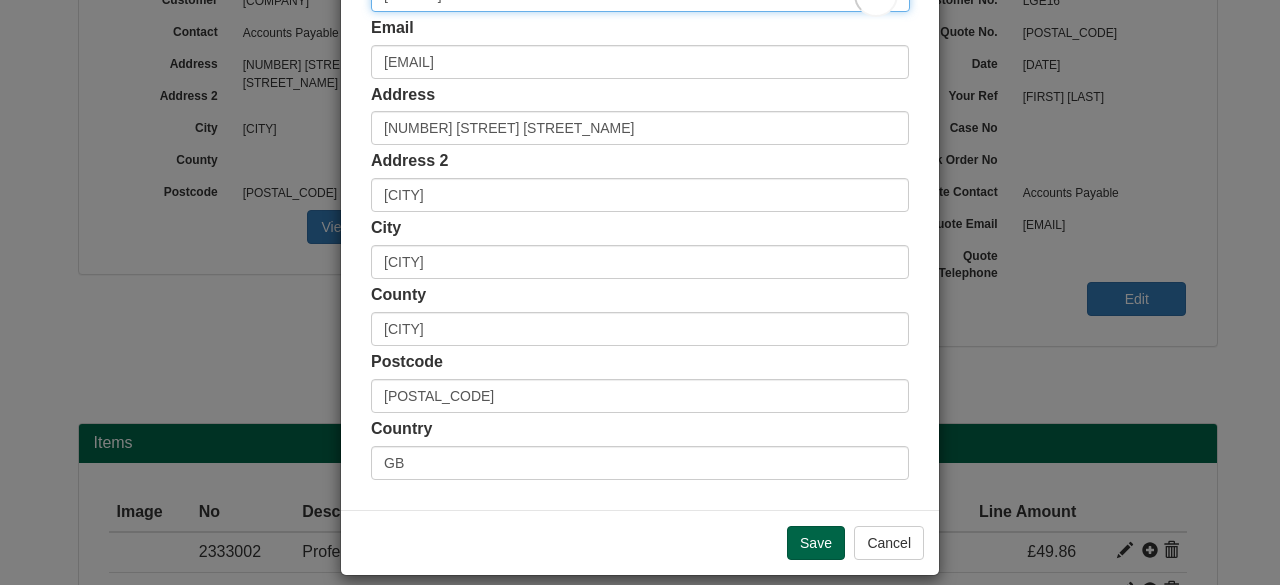scroll, scrollTop: 510, scrollLeft: 0, axis: vertical 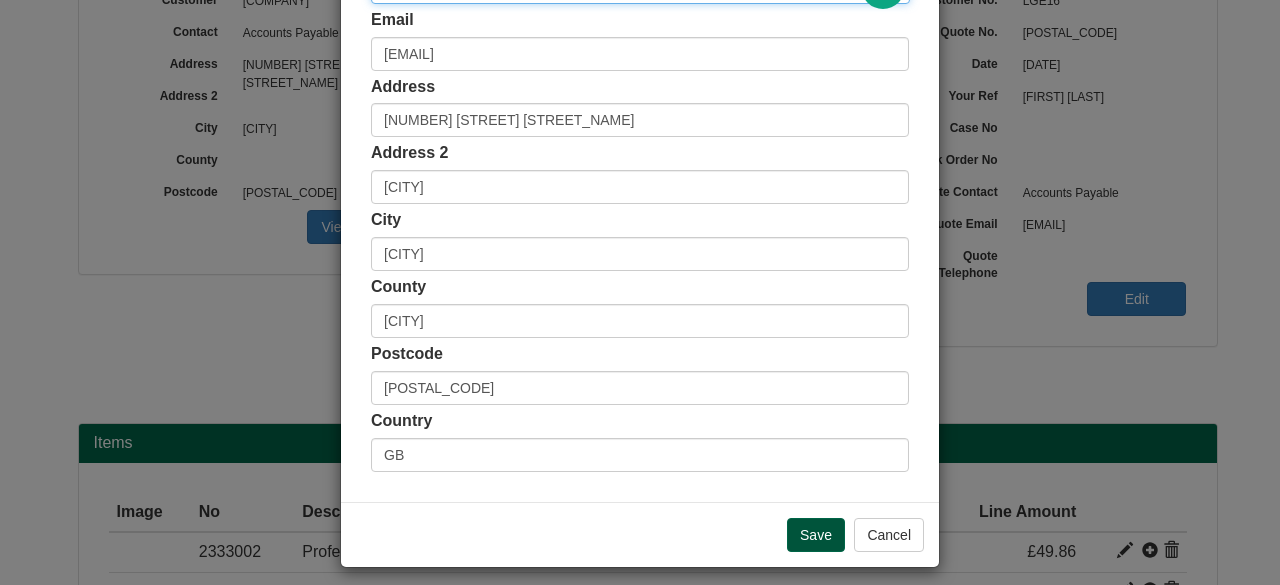 type on "[PHONE]" 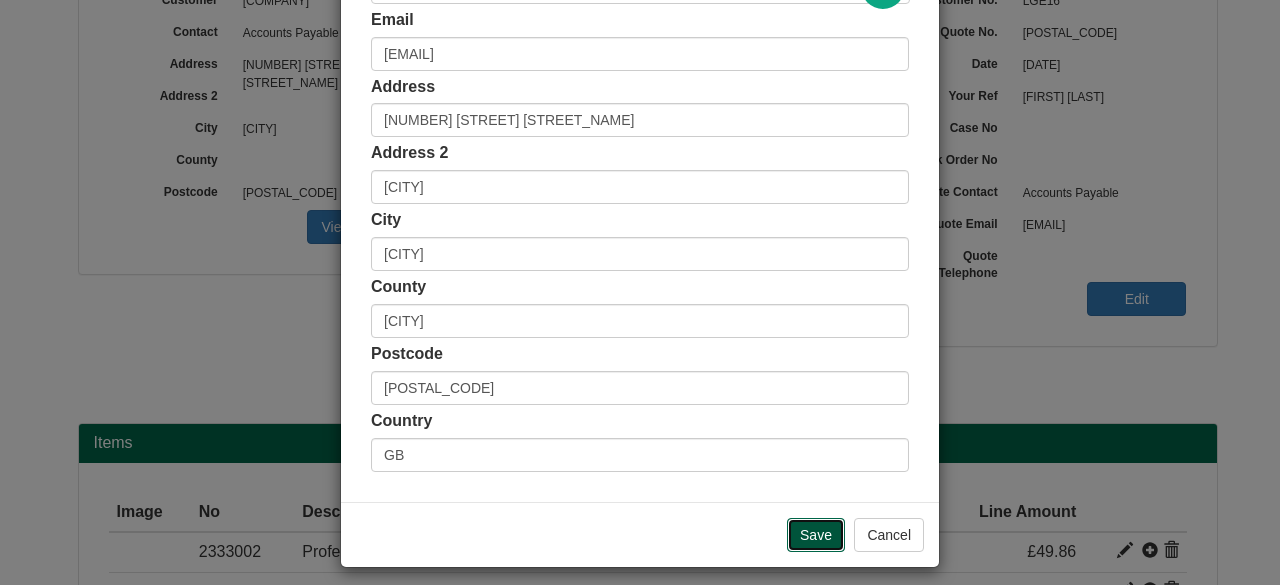 click on "Save" at bounding box center [816, 535] 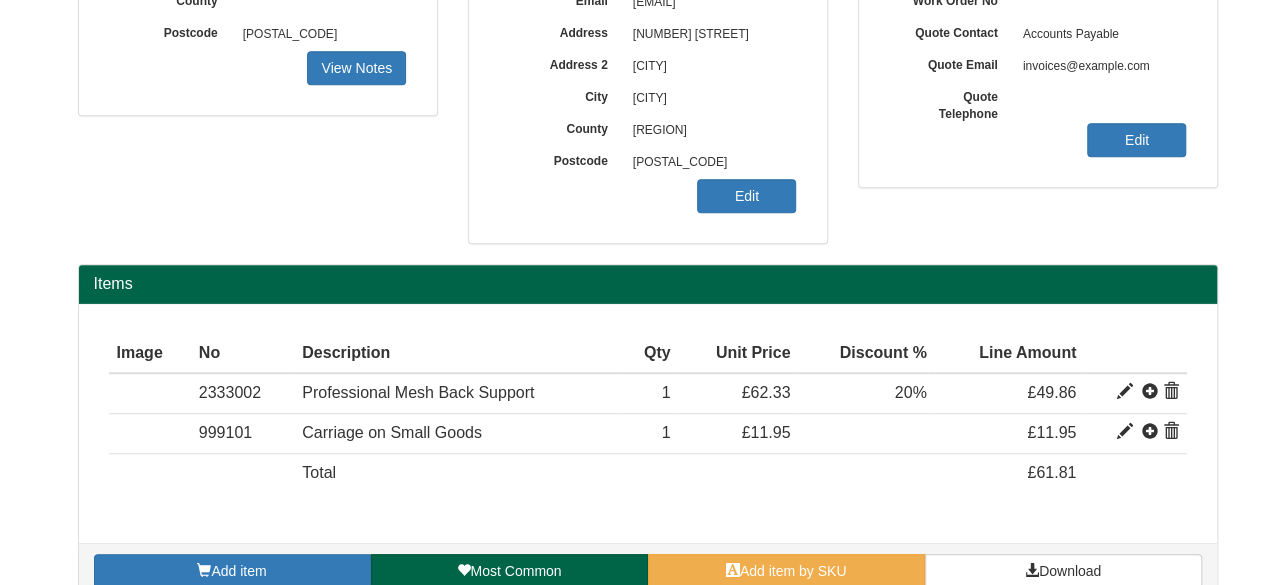 scroll, scrollTop: 448, scrollLeft: 0, axis: vertical 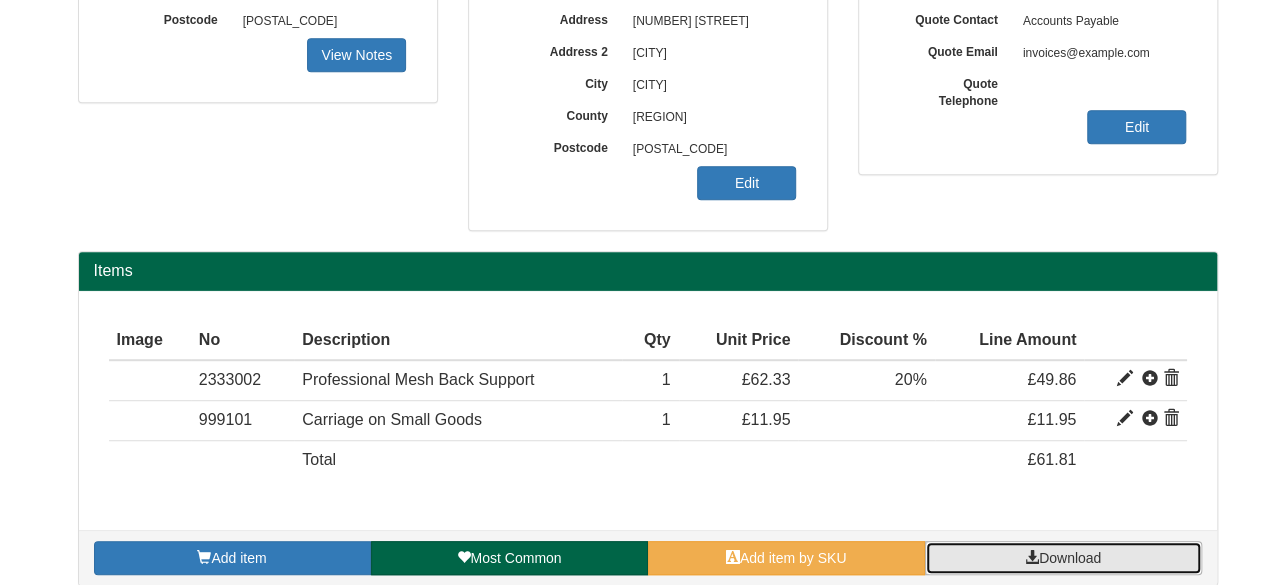 click on "Download" at bounding box center [1063, 558] 